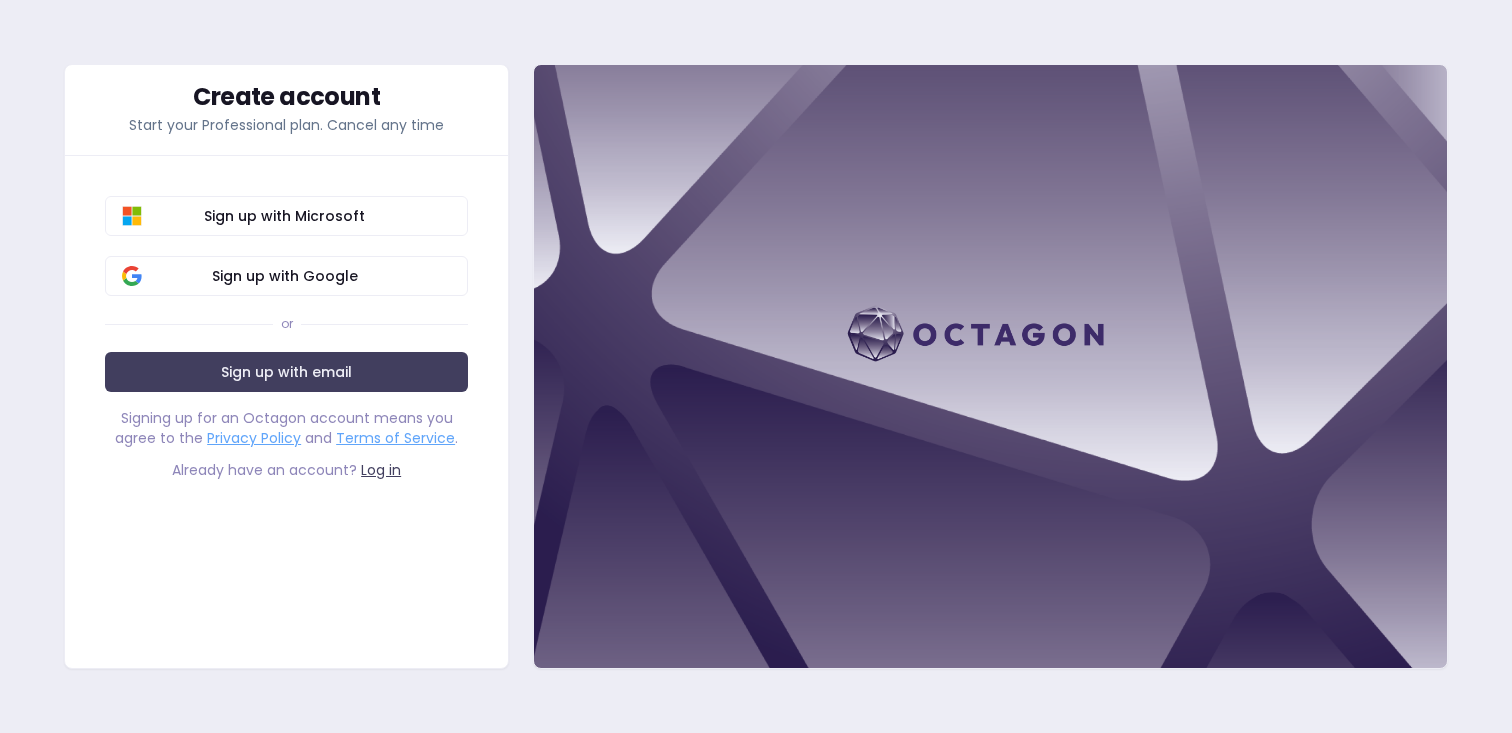 scroll, scrollTop: 0, scrollLeft: 0, axis: both 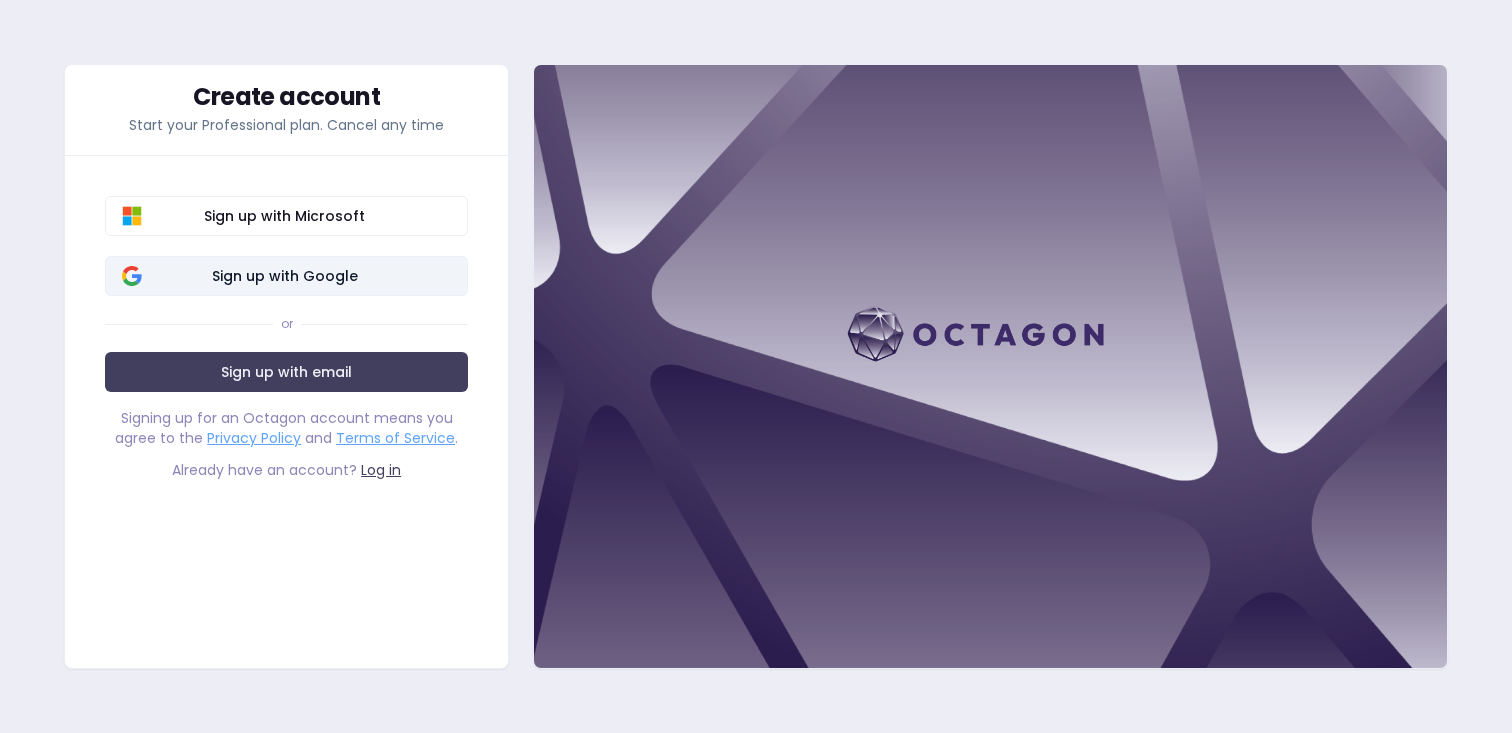 click on "Sign up with Google" at bounding box center (284, 276) 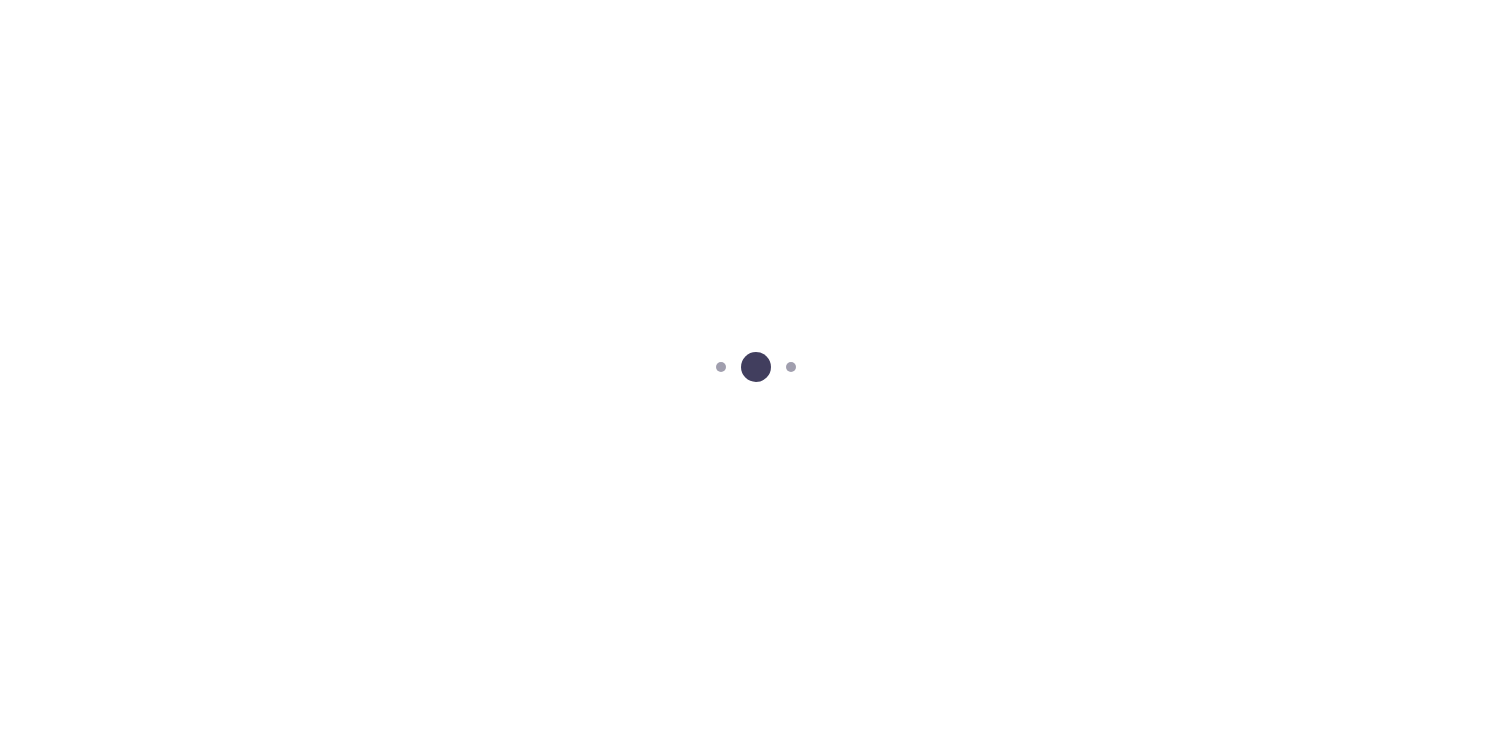scroll, scrollTop: 0, scrollLeft: 0, axis: both 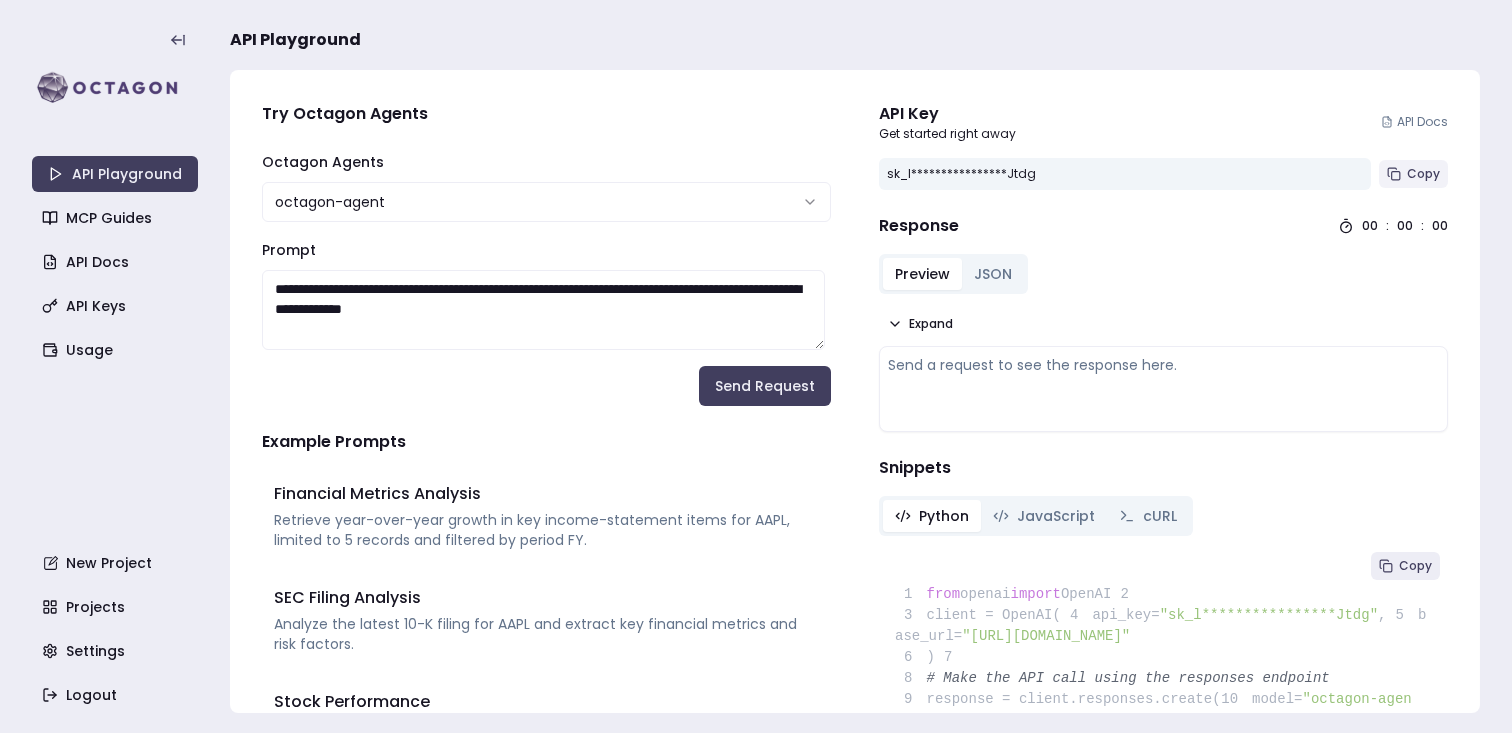 click on "Copy" at bounding box center (1423, 174) 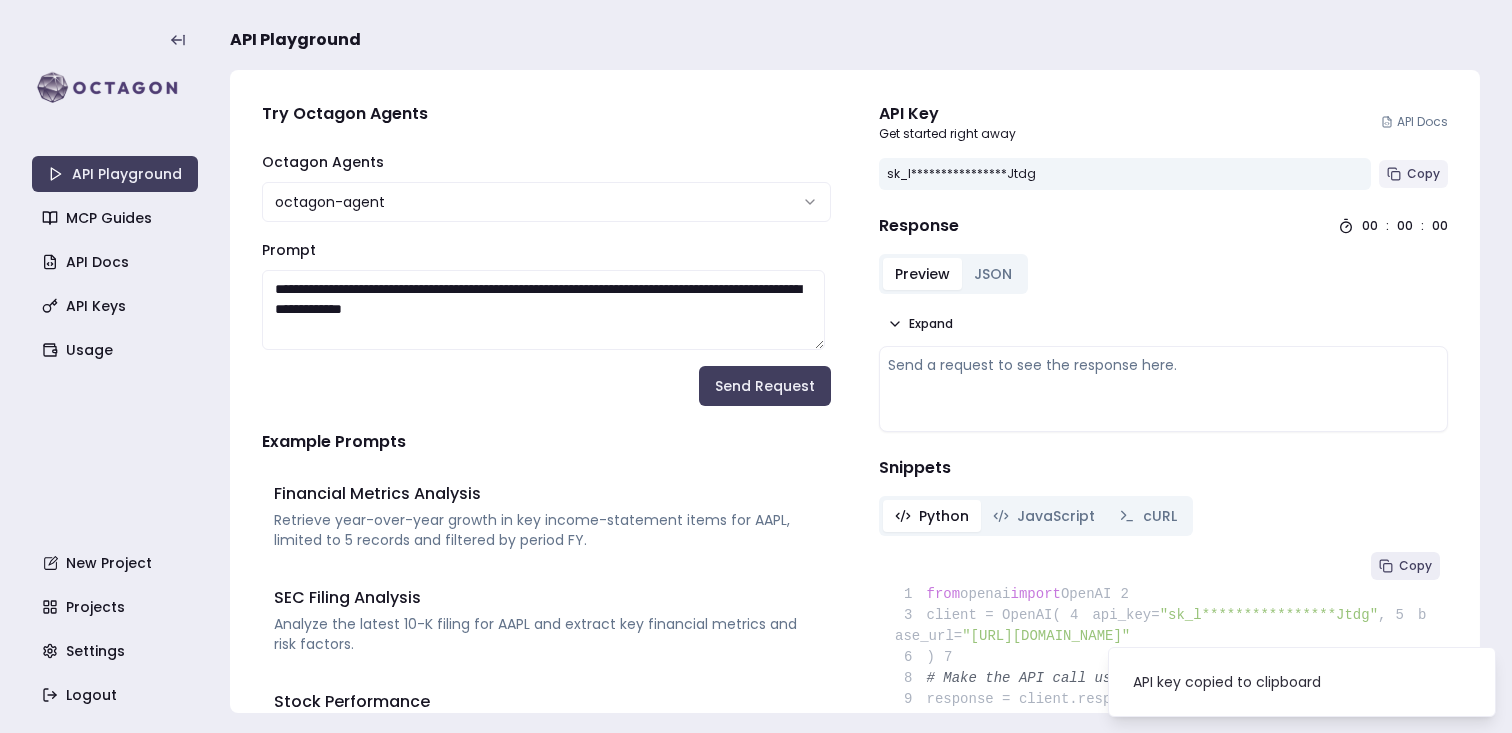 type 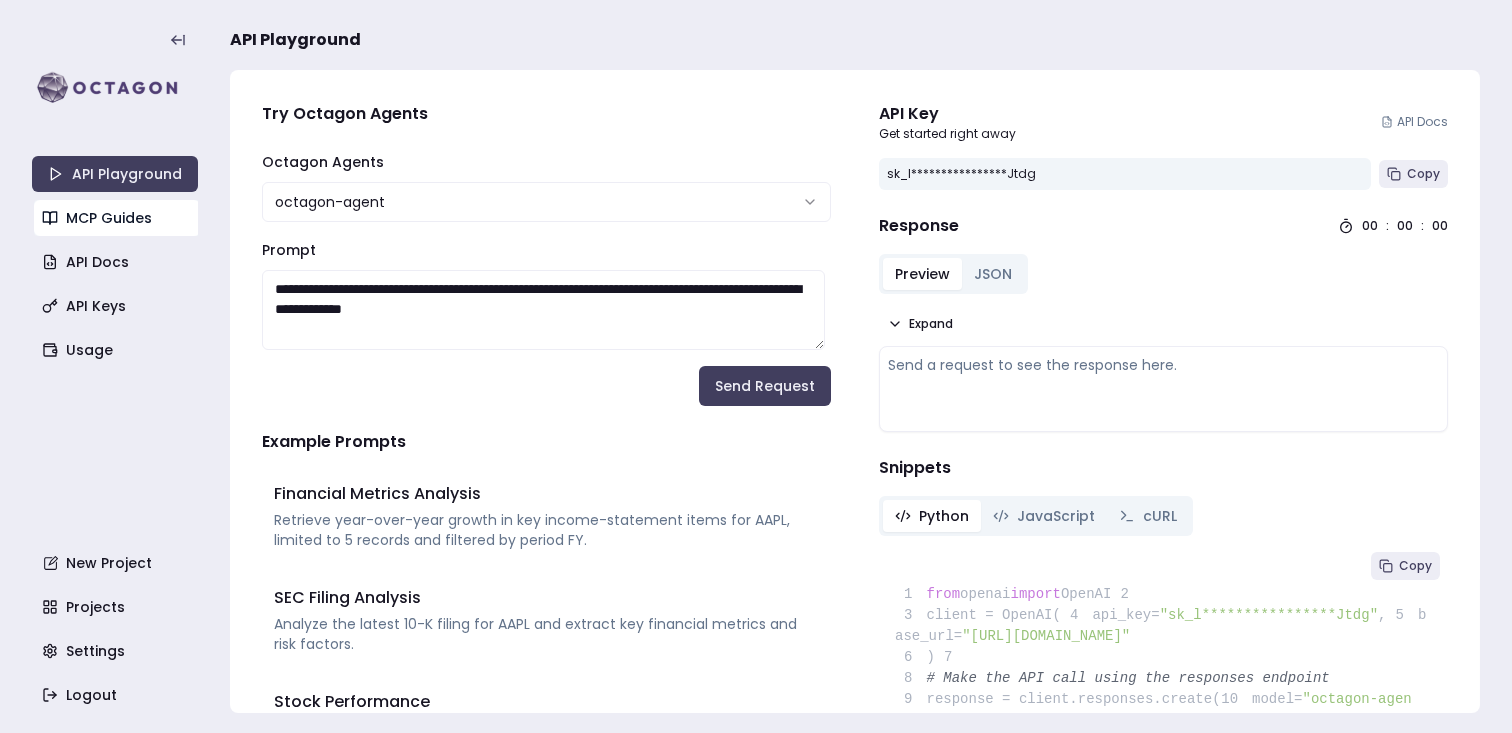 click on "MCP Guides" at bounding box center (117, 218) 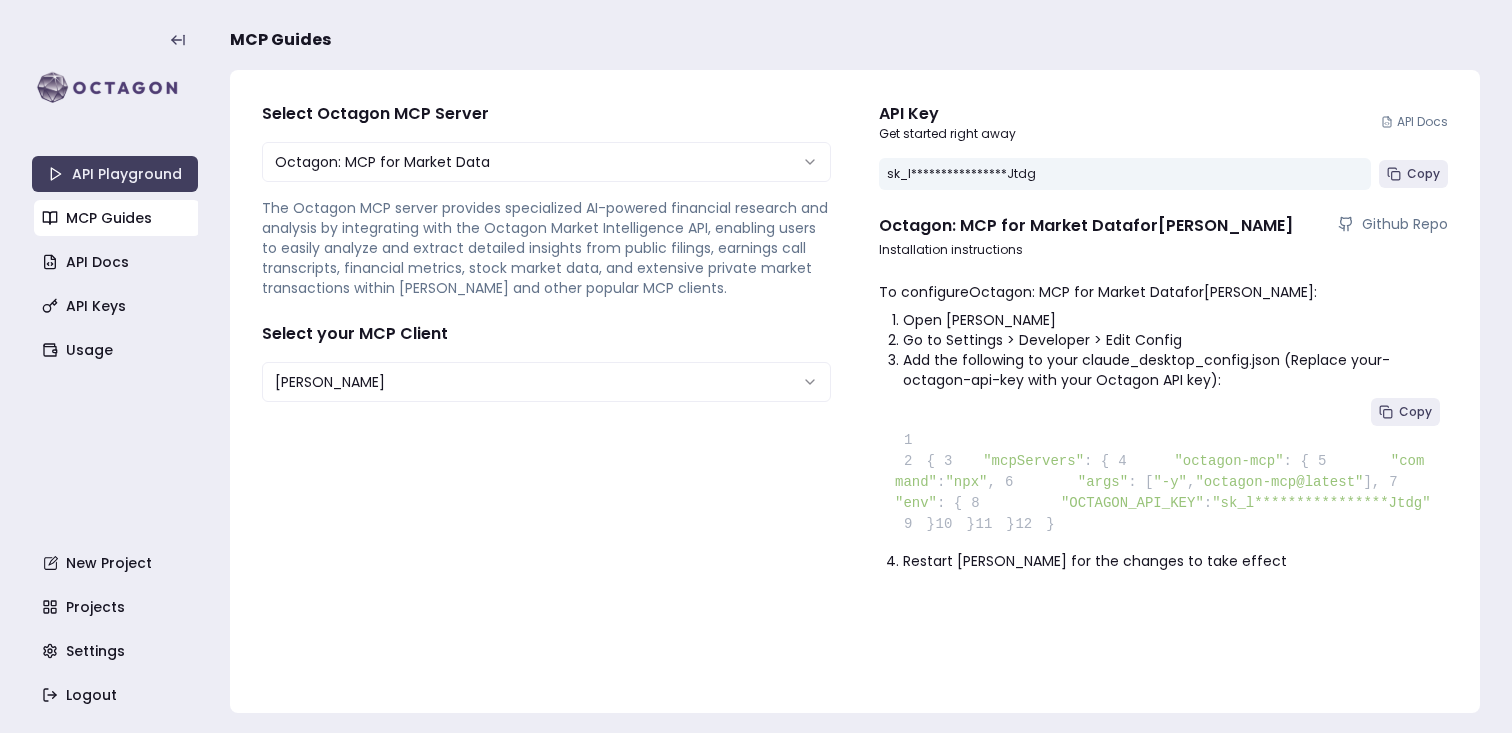 scroll, scrollTop: 35, scrollLeft: 0, axis: vertical 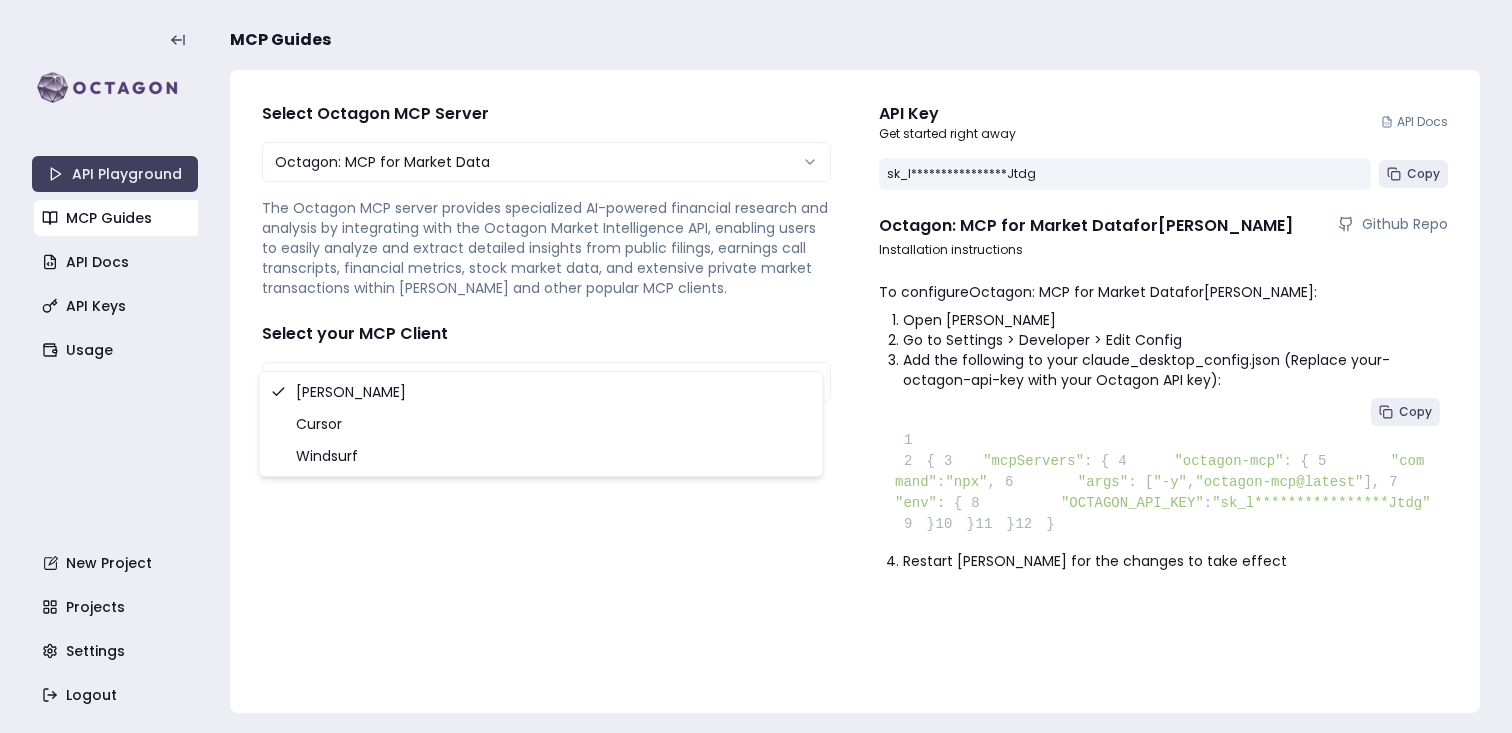 click on "**********" at bounding box center (756, 366) 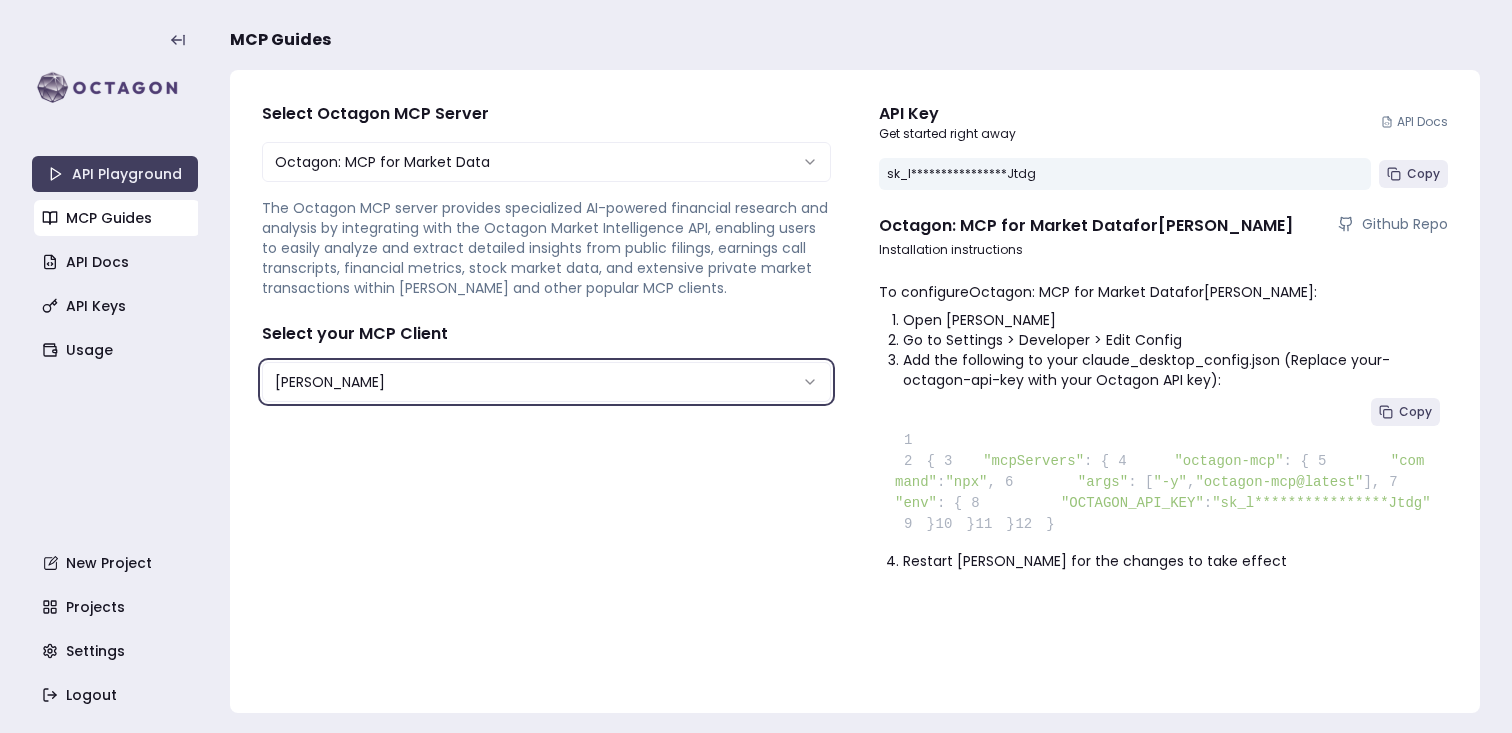 click on "**********" at bounding box center [756, 366] 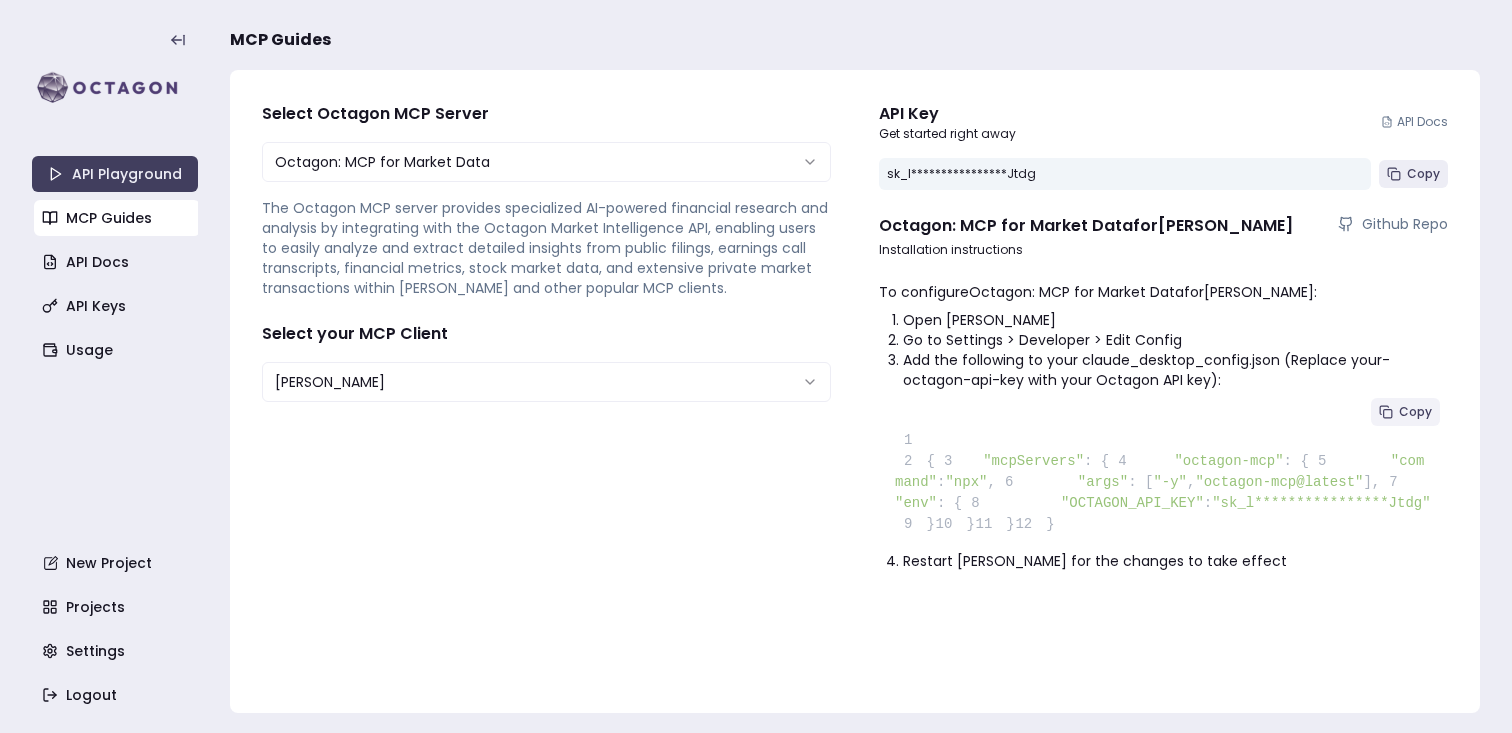 click on "Copy" at bounding box center [1405, 412] 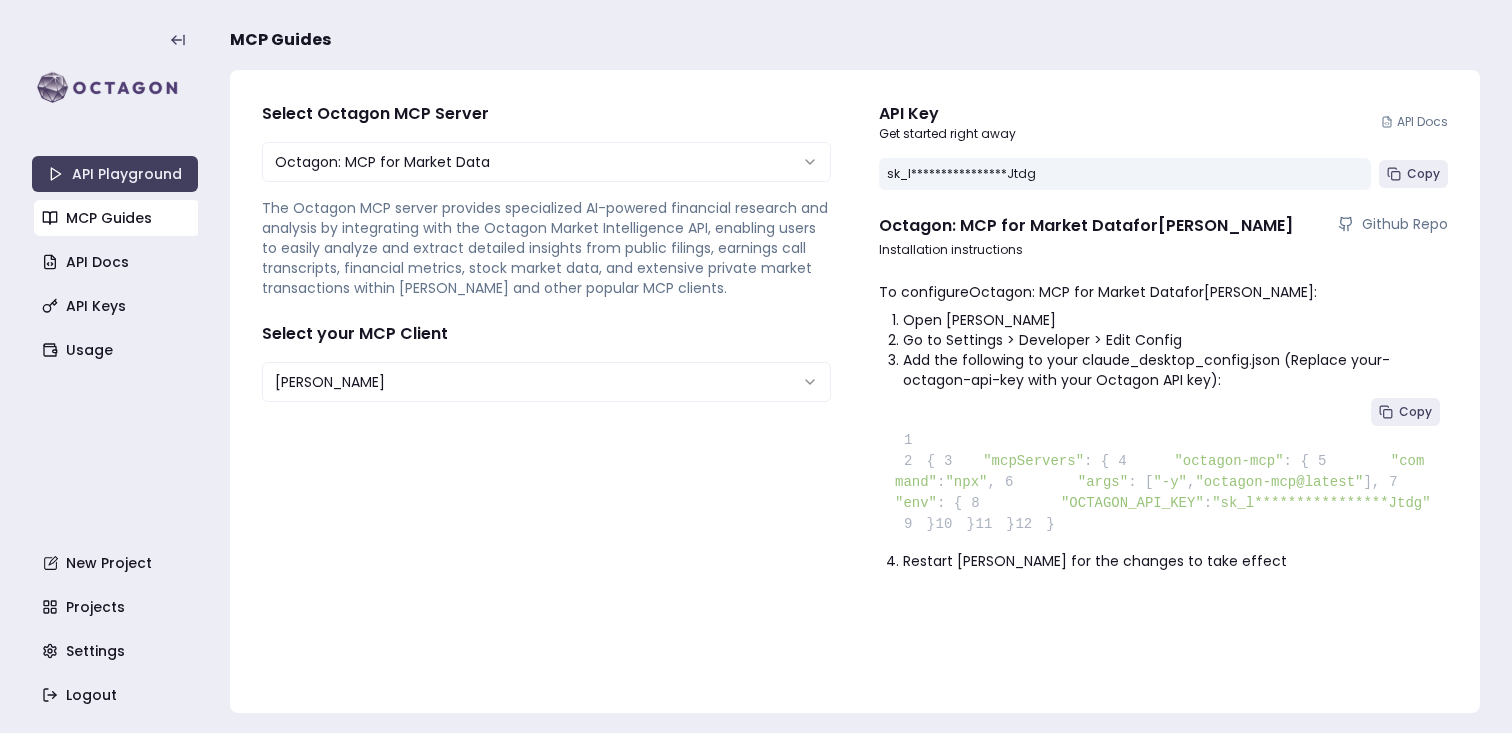 type 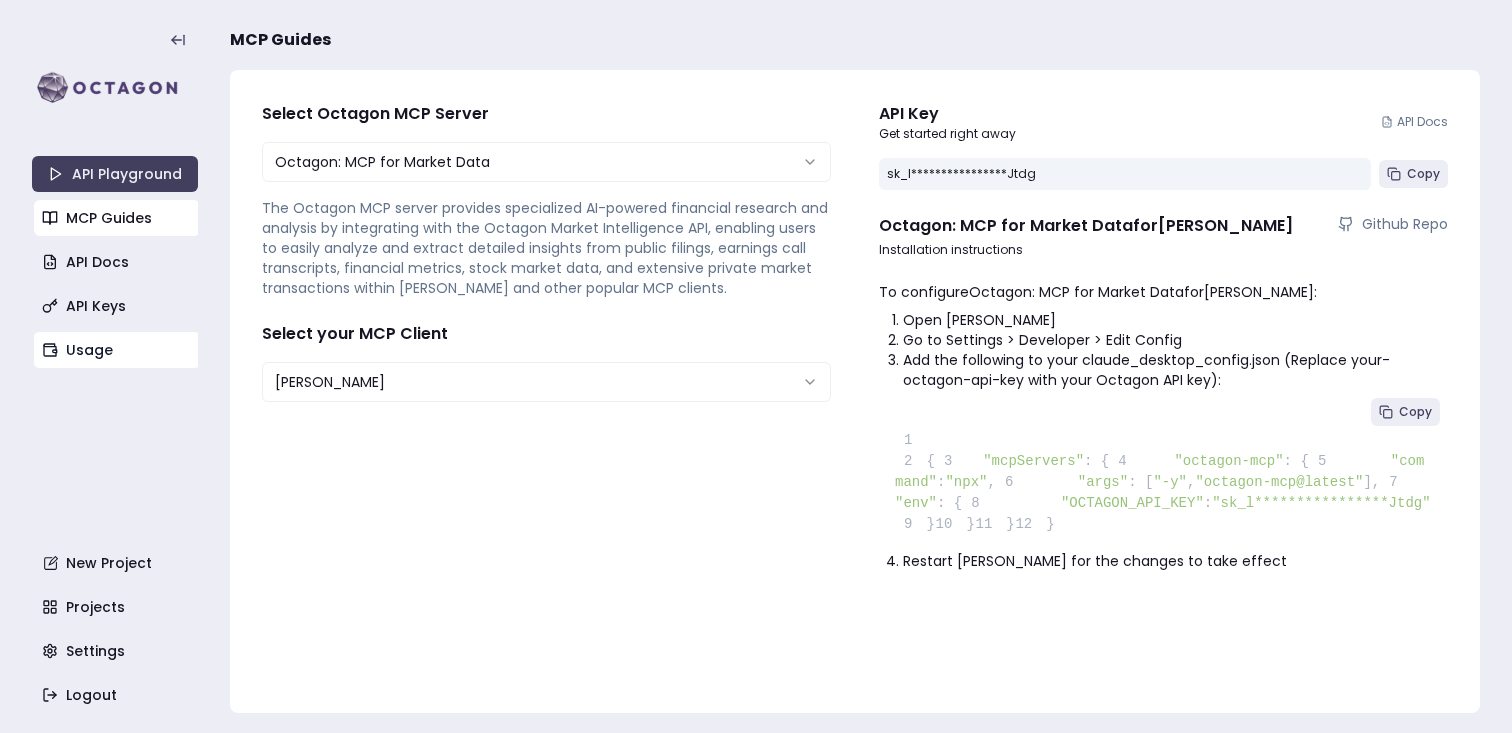 click on "Usage" at bounding box center [117, 350] 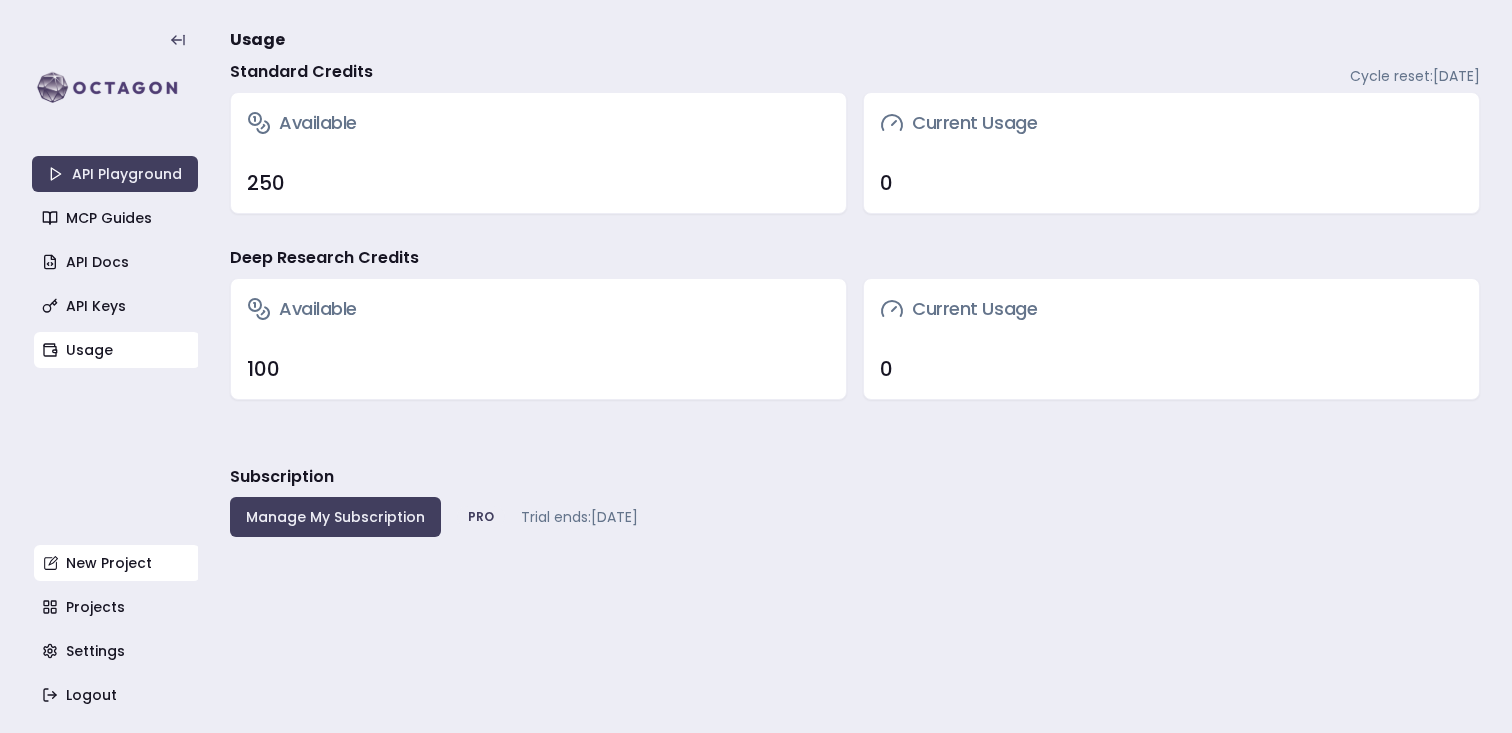 click on "New Project" at bounding box center [117, 563] 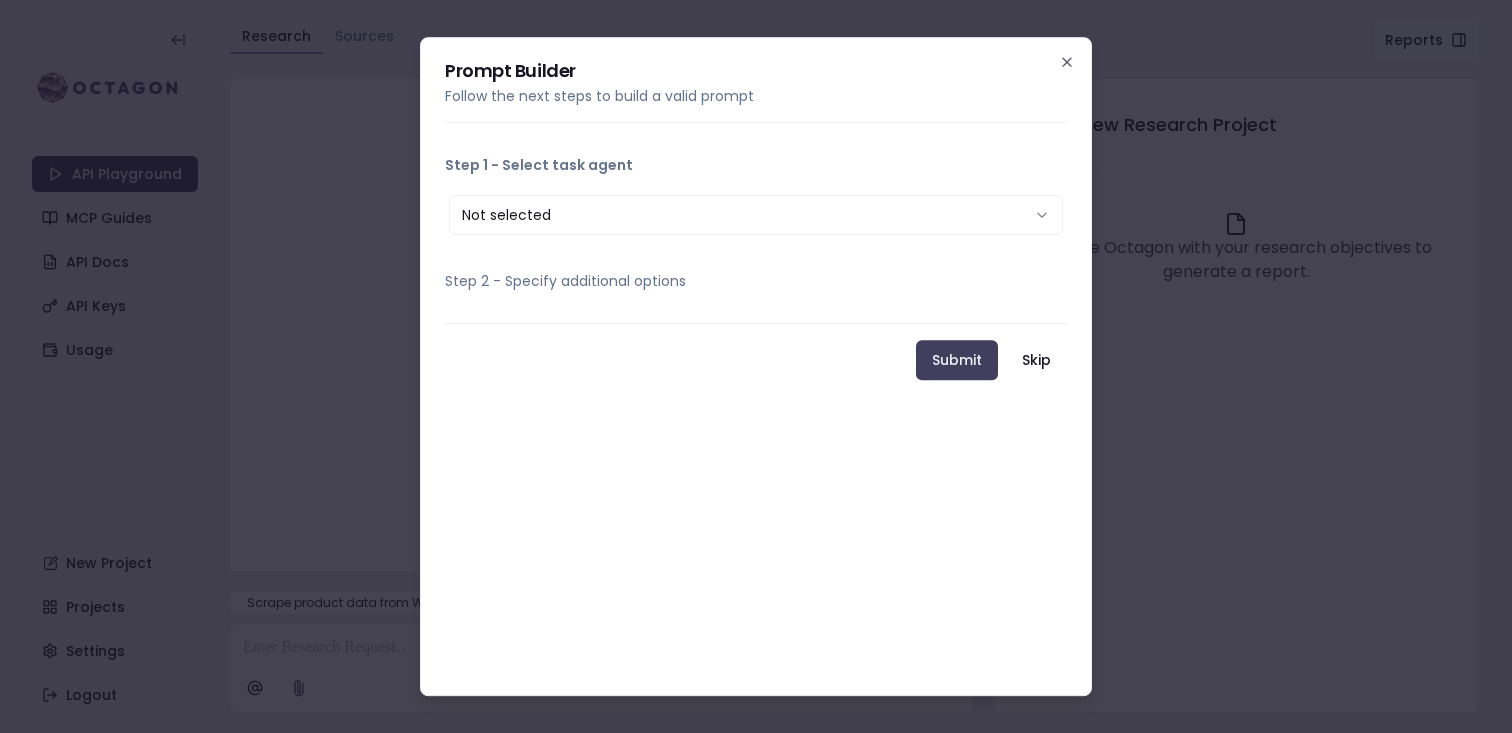 click on "Not selected" at bounding box center [756, 215] 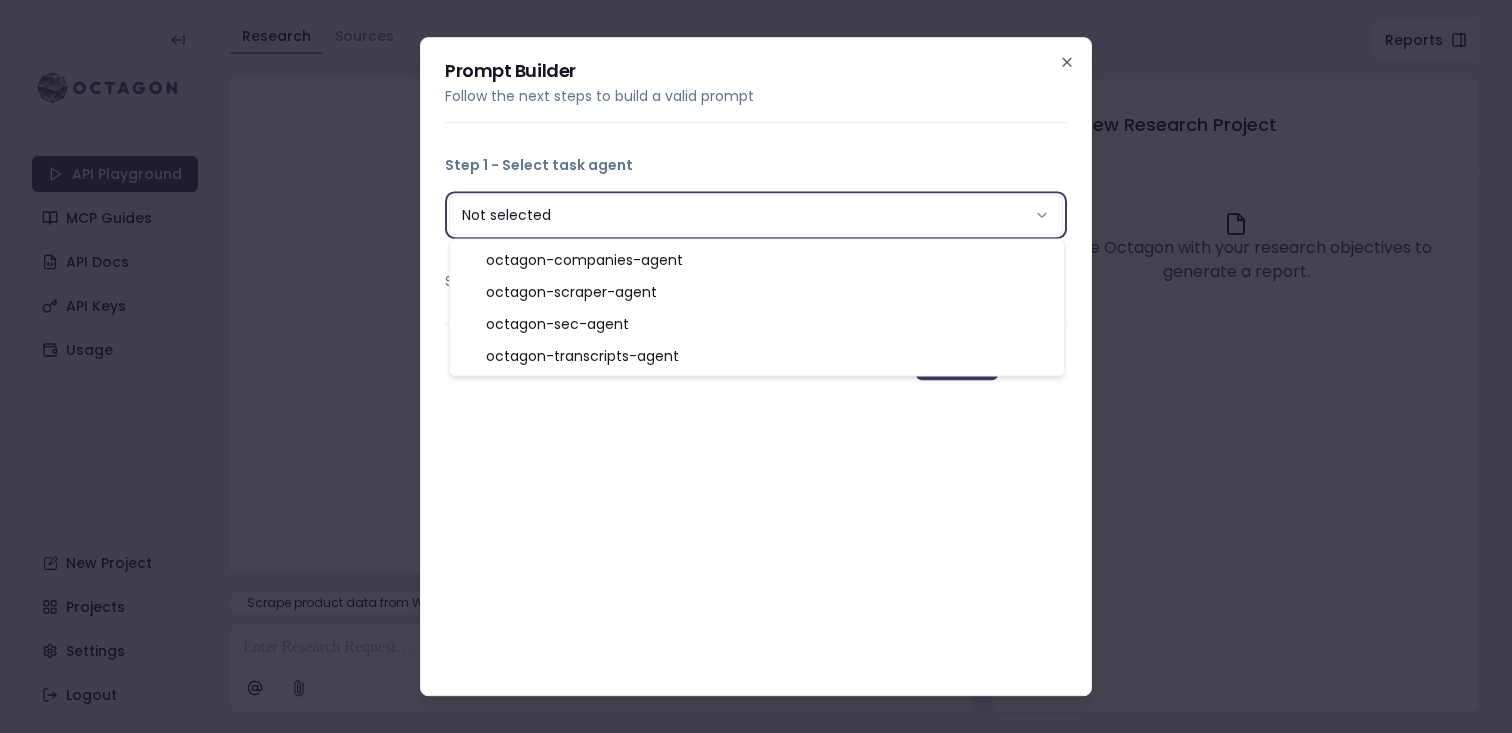click on "**********" at bounding box center [756, 367] 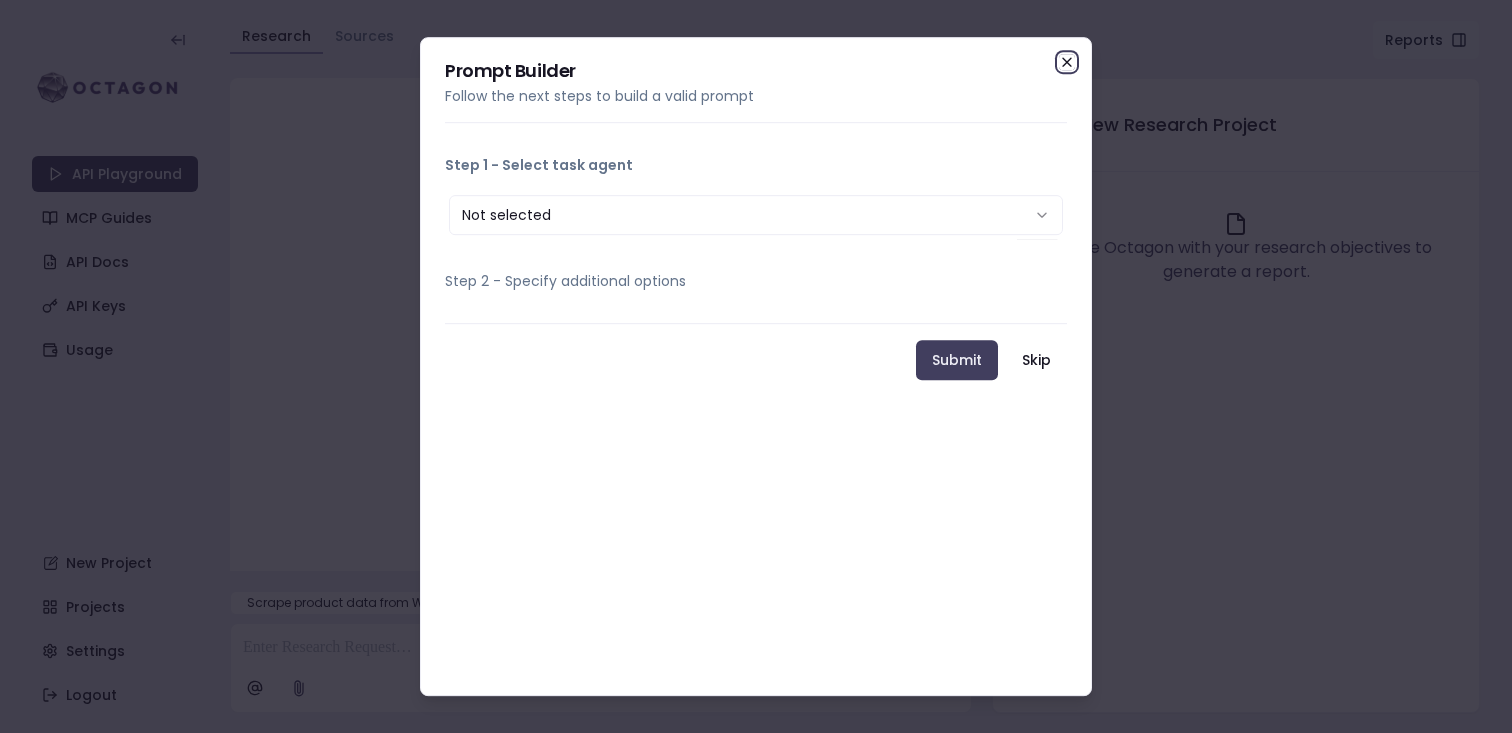 click 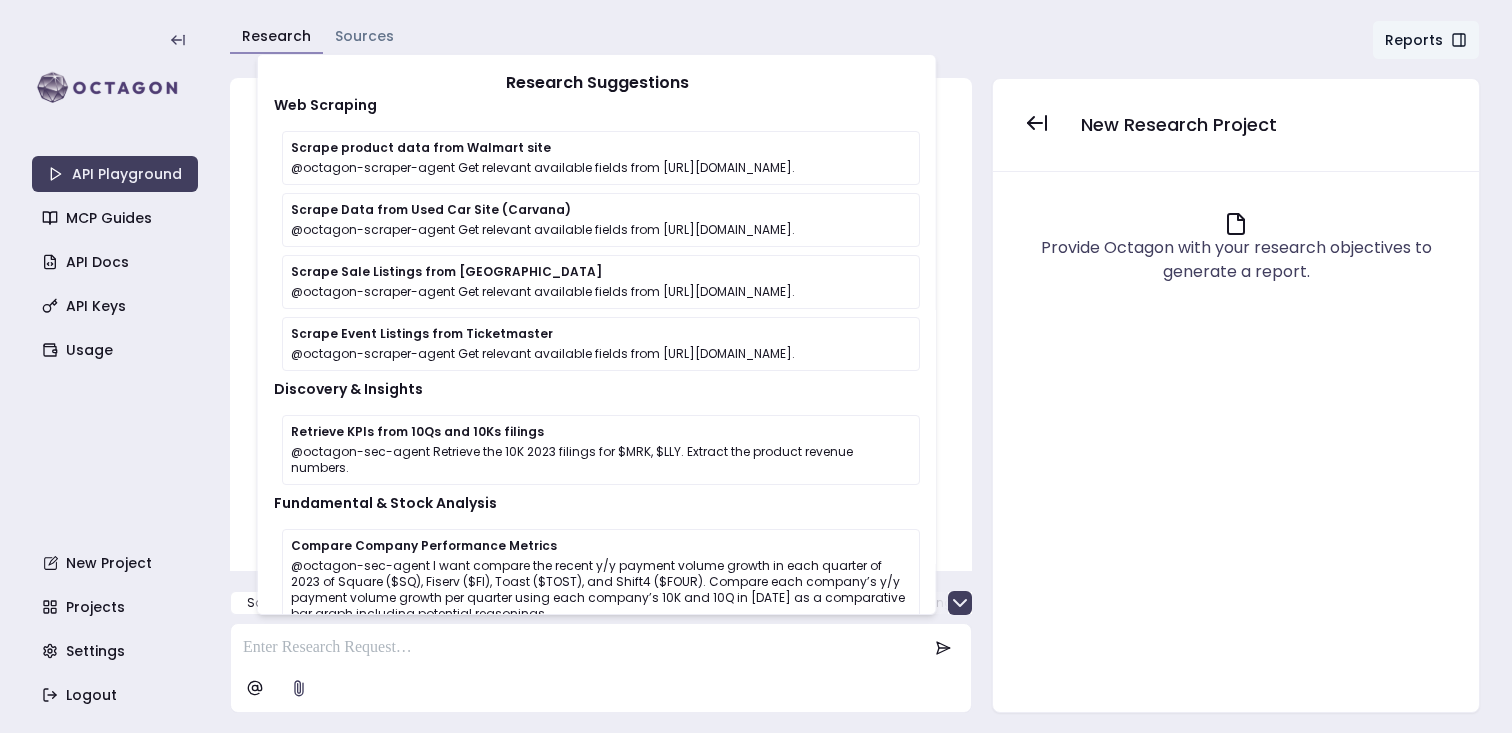 click on "Provide Octagon with your research objectives to generate a report." at bounding box center [1236, 442] 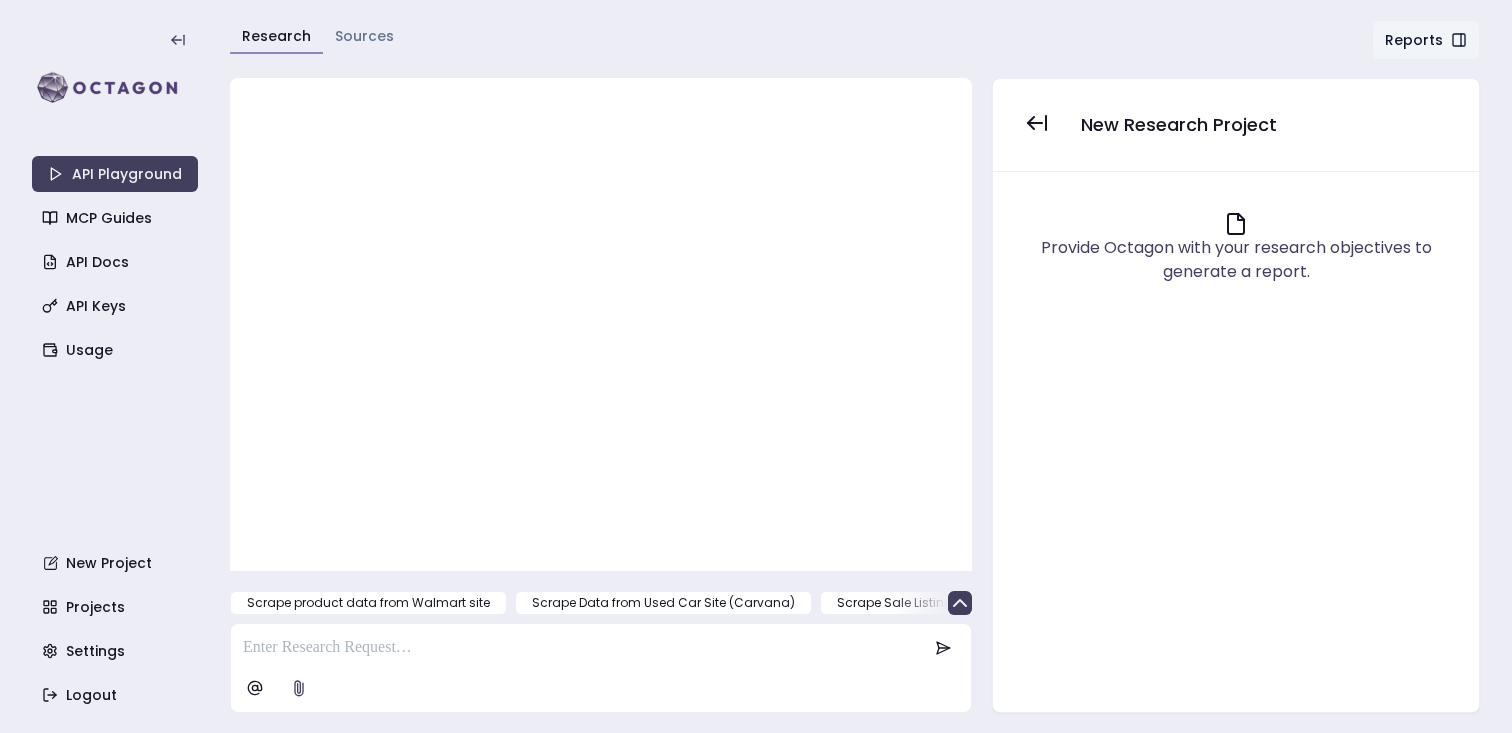 click at bounding box center [585, 648] 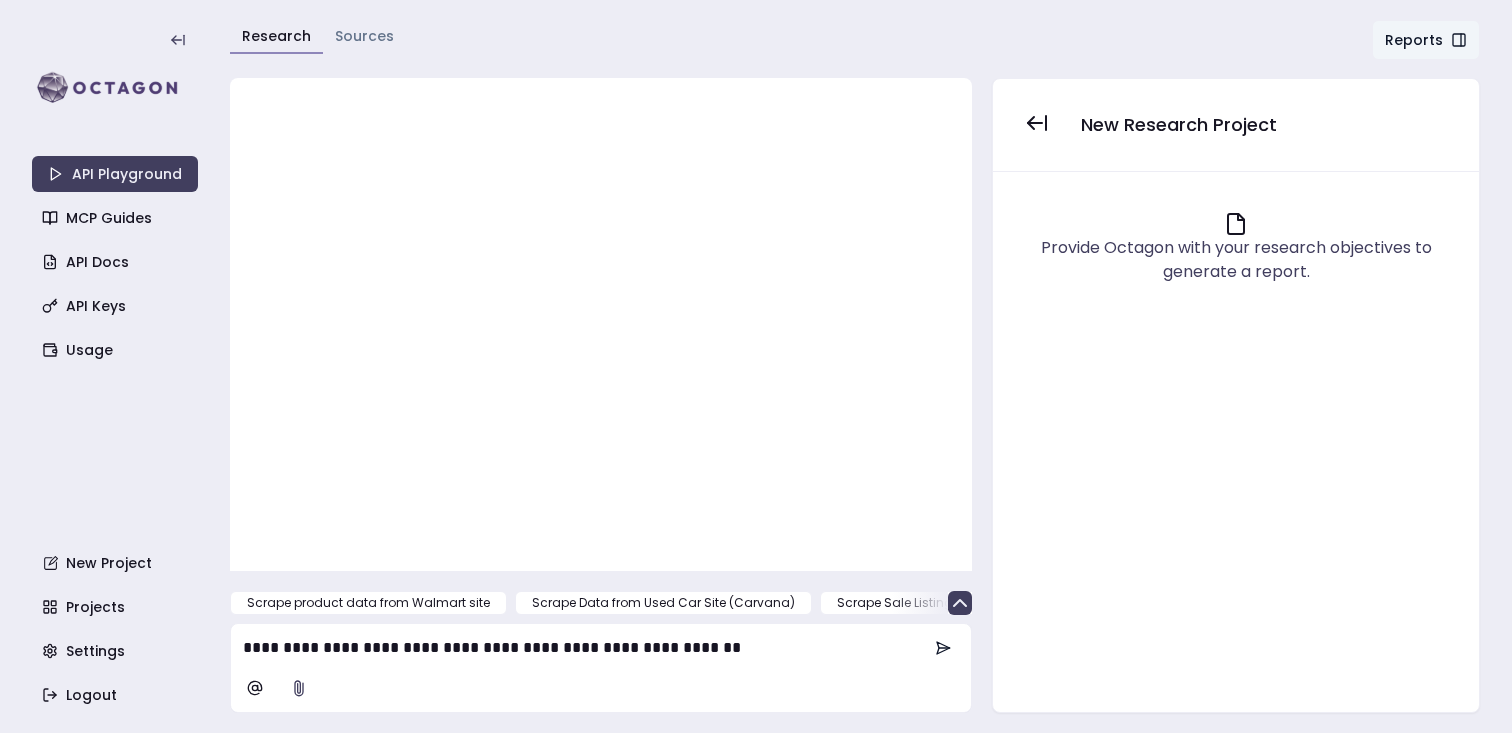 click at bounding box center [943, 648] 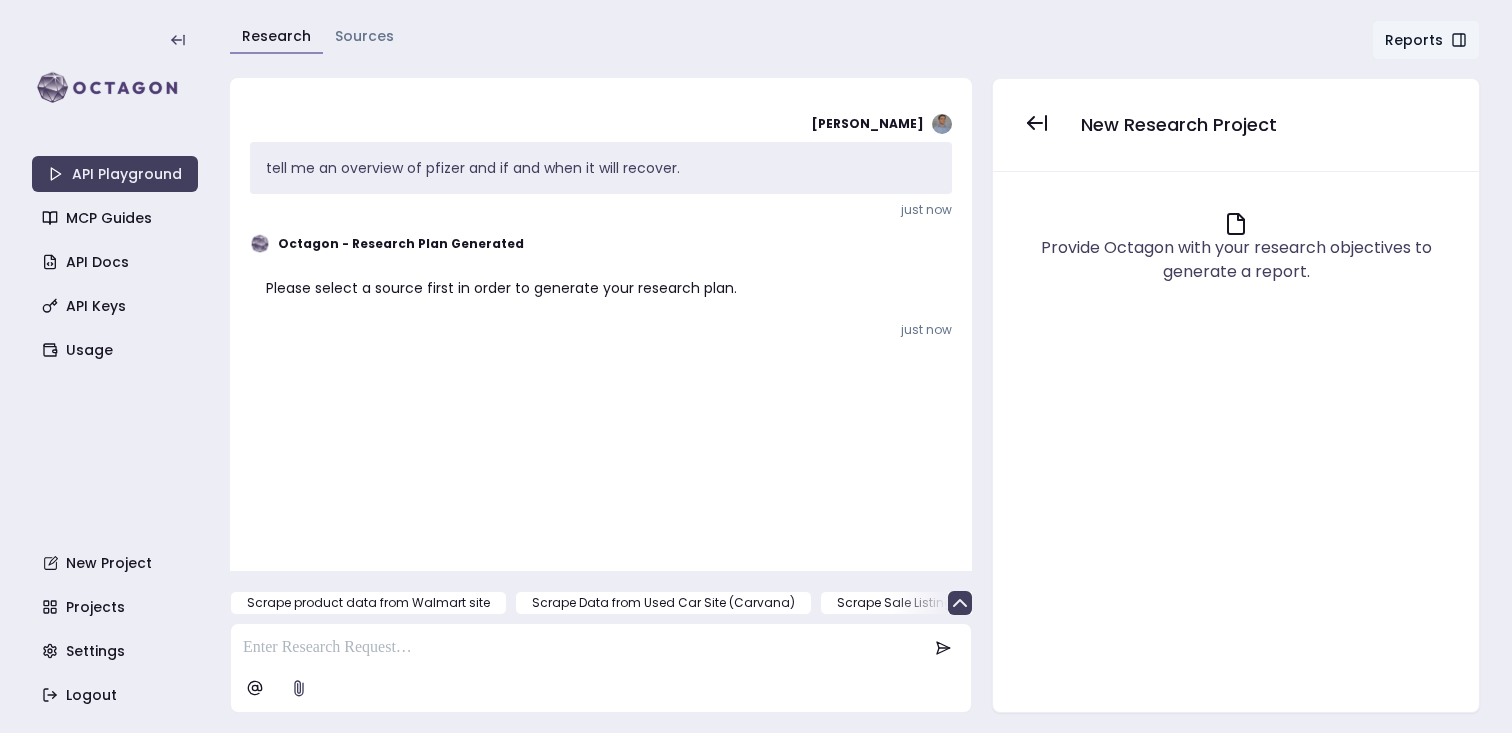 click on "Sources" at bounding box center (364, 36) 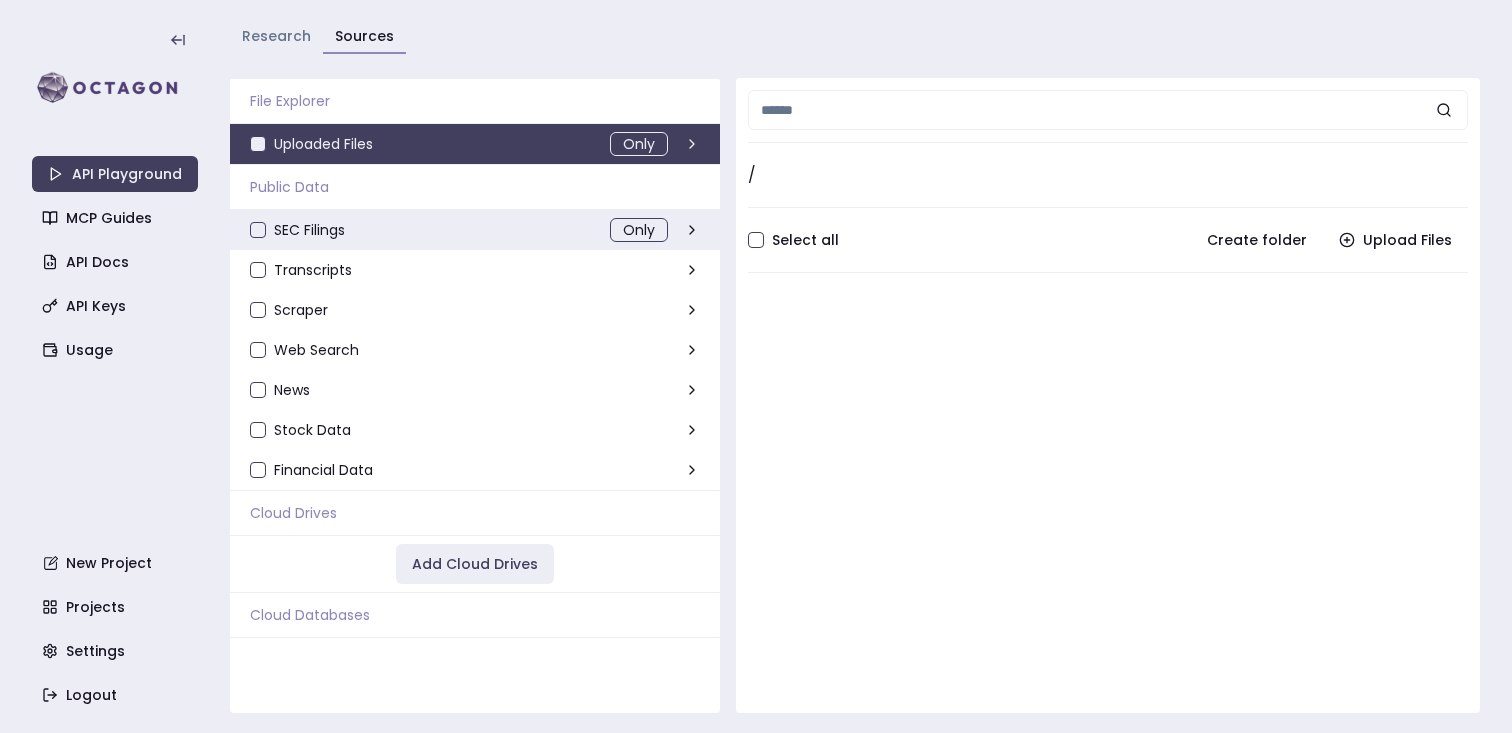 click on "SEC Filings" at bounding box center [258, 230] 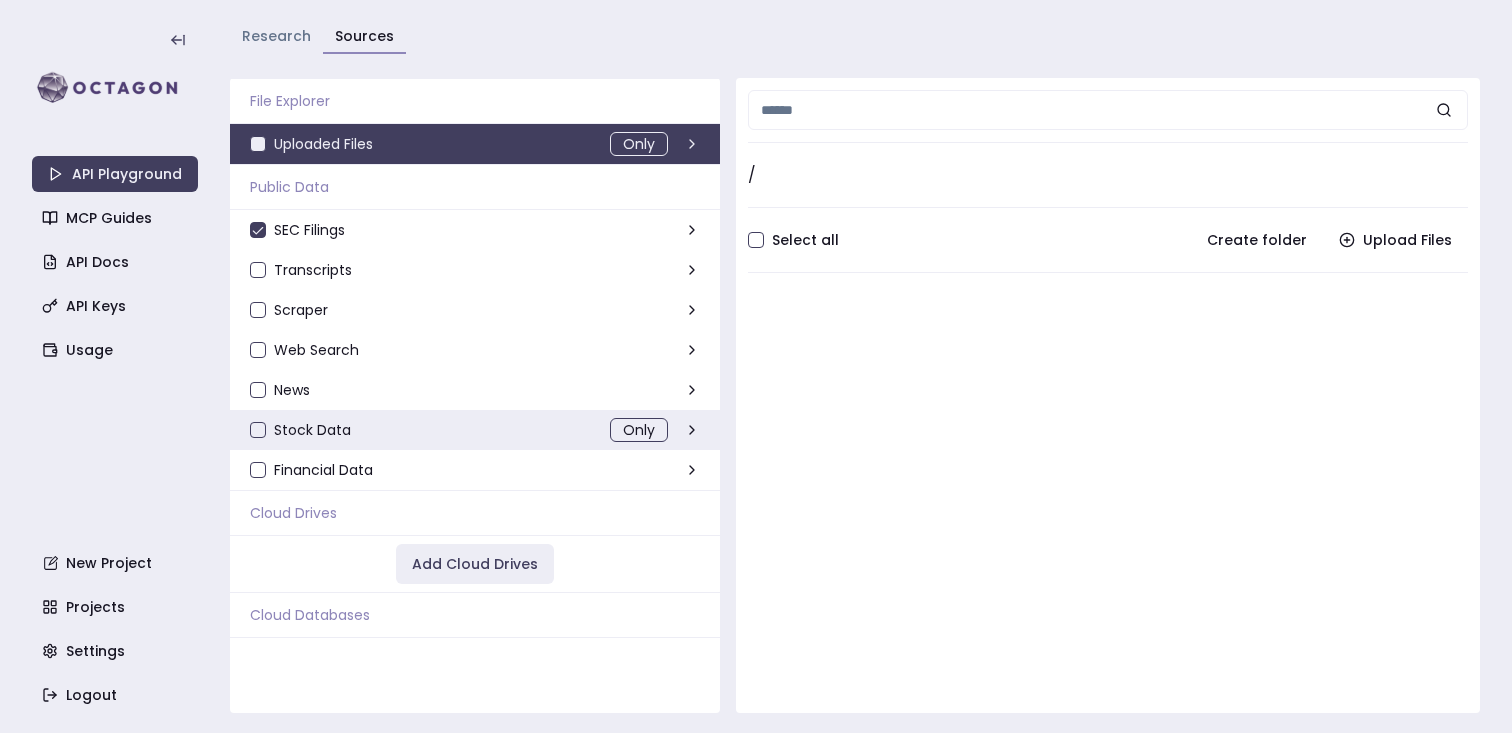click on "Stock Data" at bounding box center (258, 430) 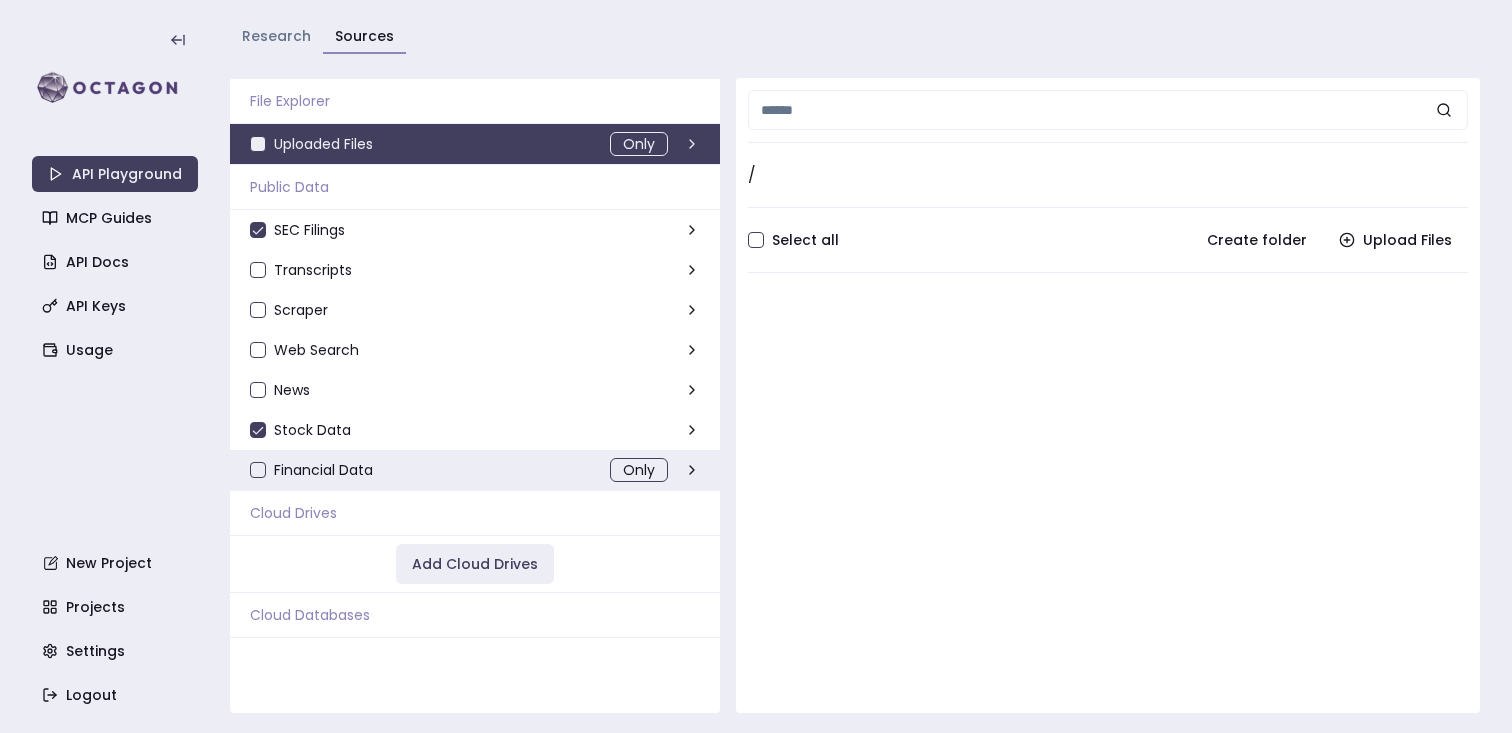 click on "Financial Data" at bounding box center (258, 470) 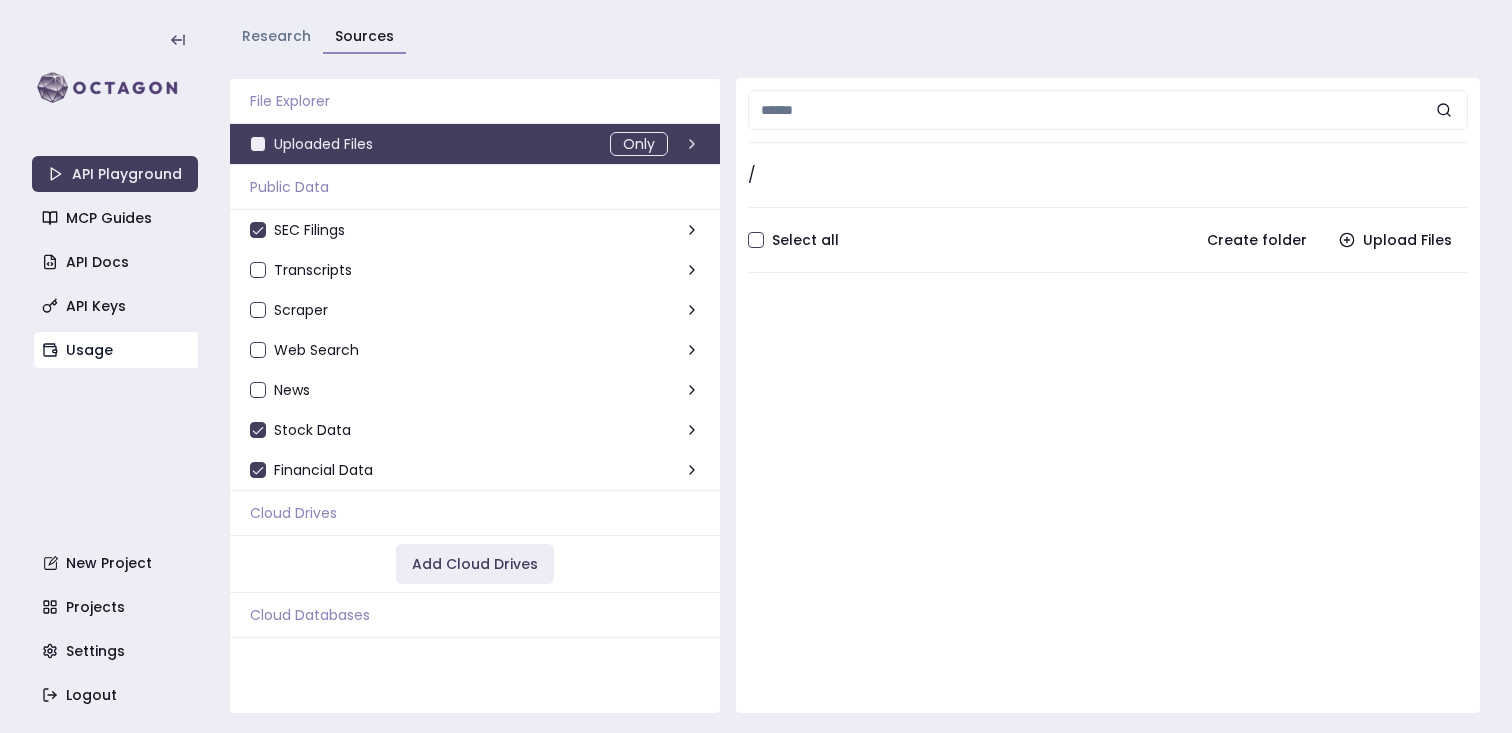 click on "Usage" at bounding box center (117, 350) 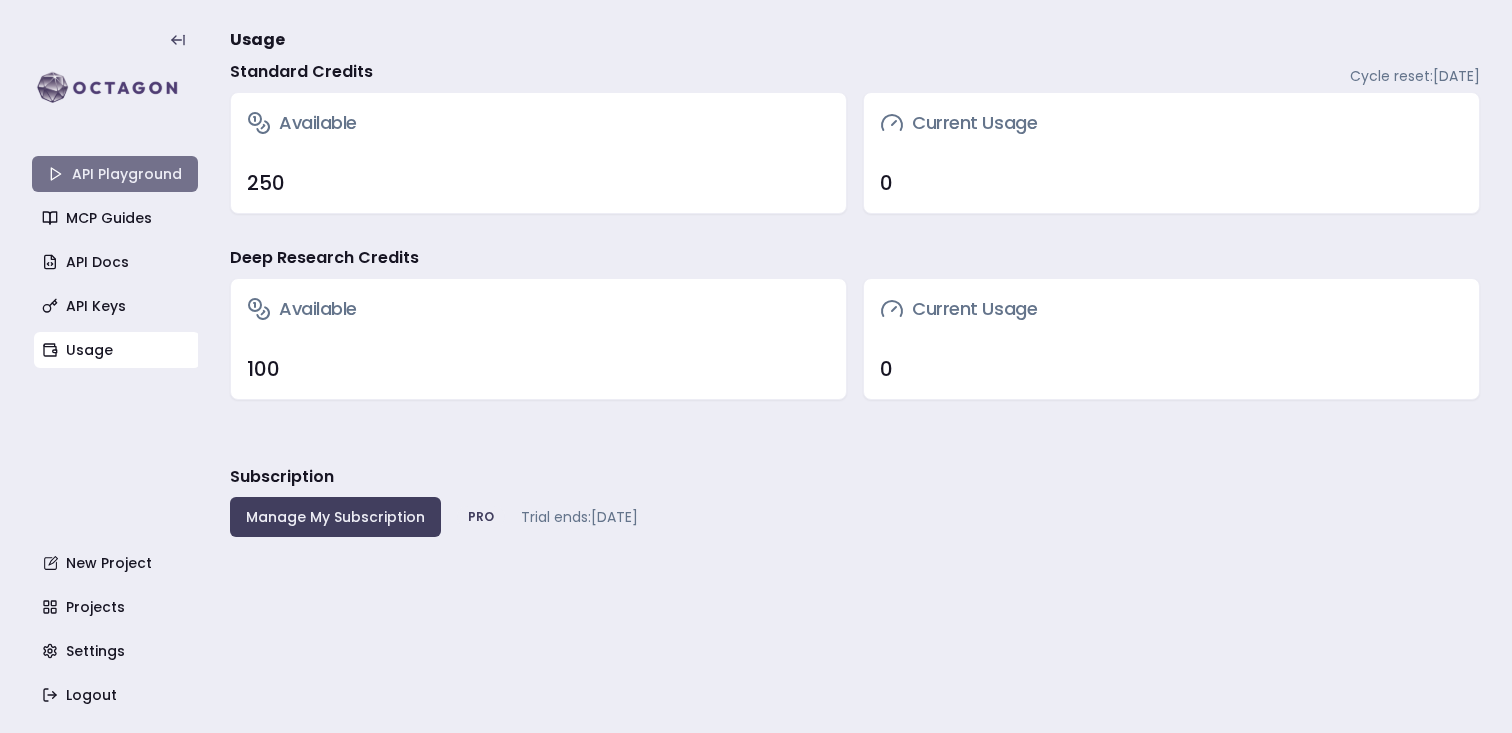 click on "API Playground" at bounding box center [115, 174] 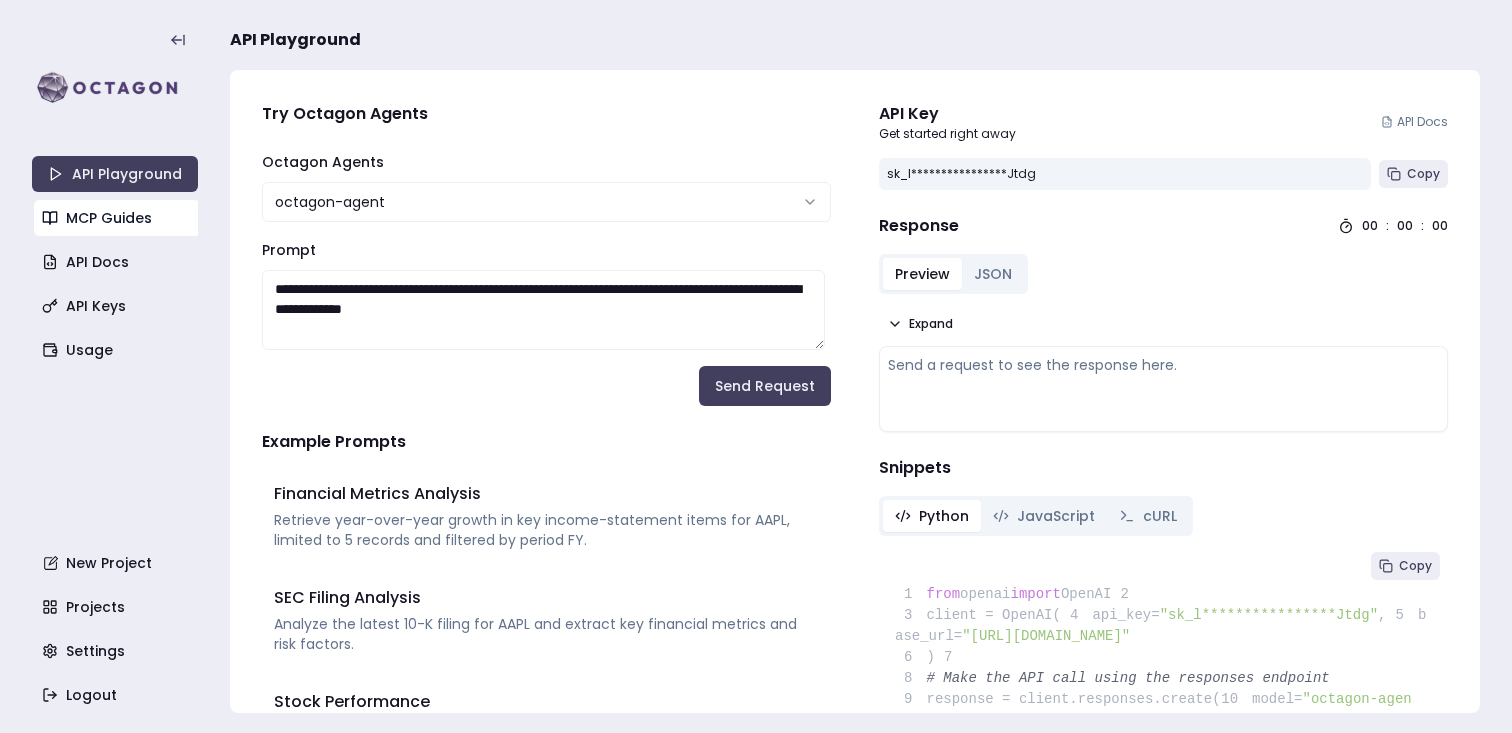 click on "MCP Guides" at bounding box center (117, 218) 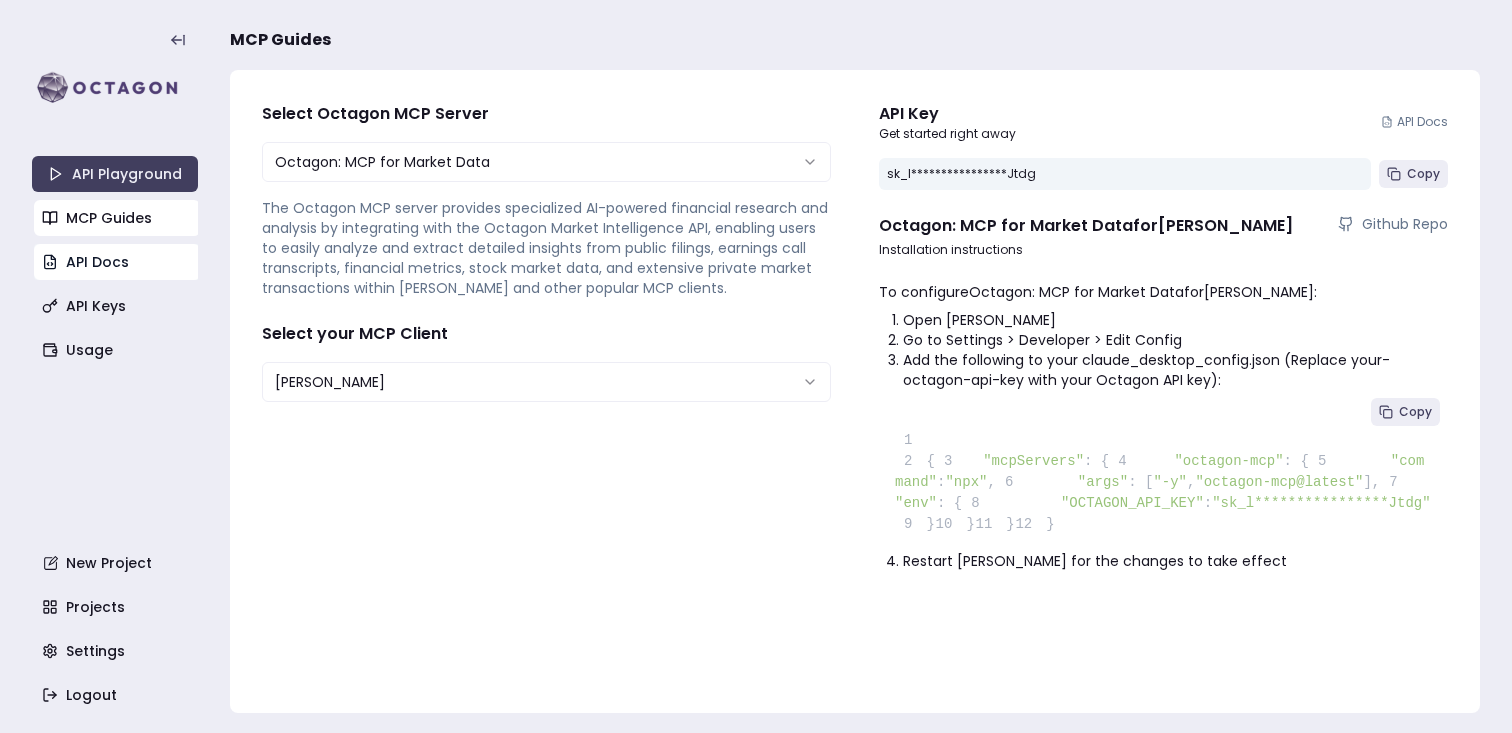 click on "API Docs" at bounding box center [117, 262] 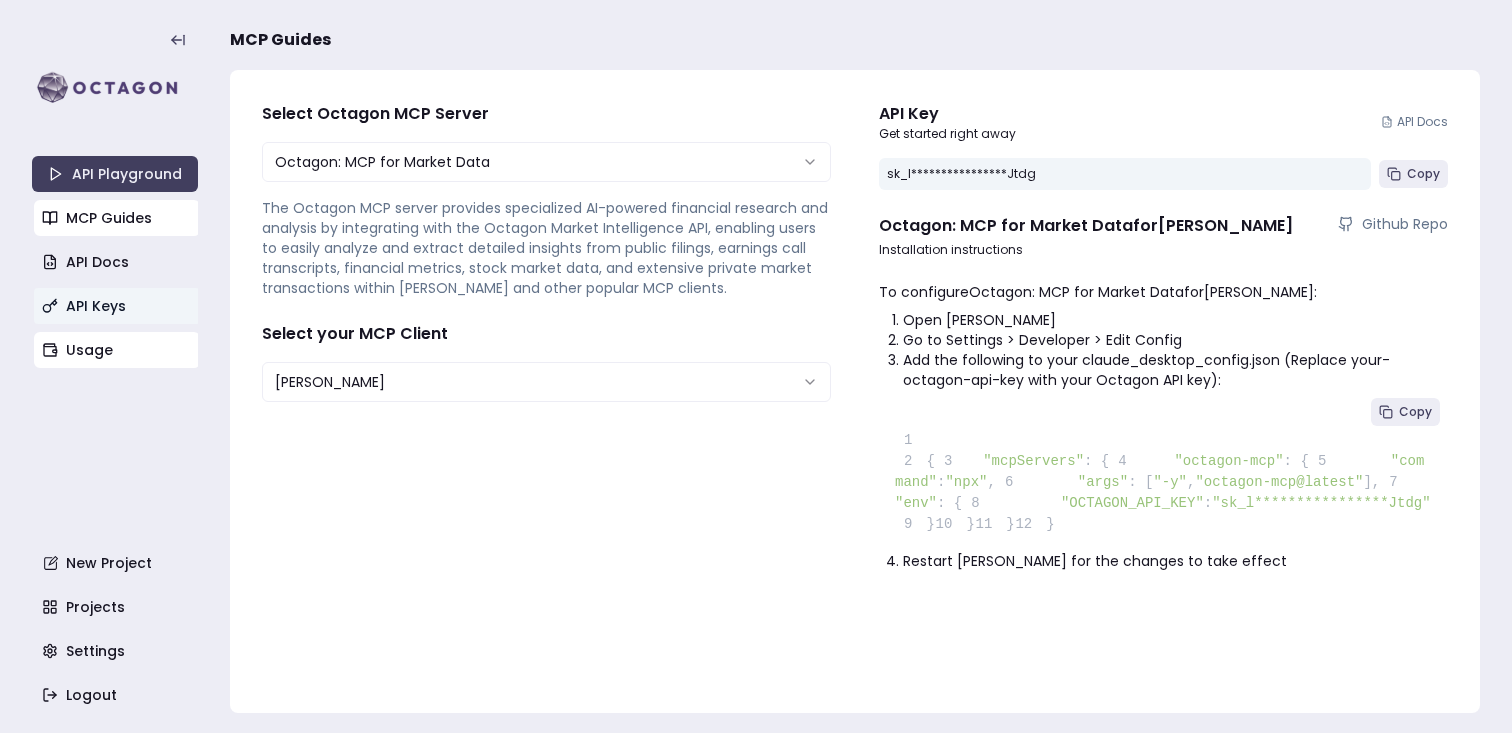 click on "Usage" at bounding box center [117, 350] 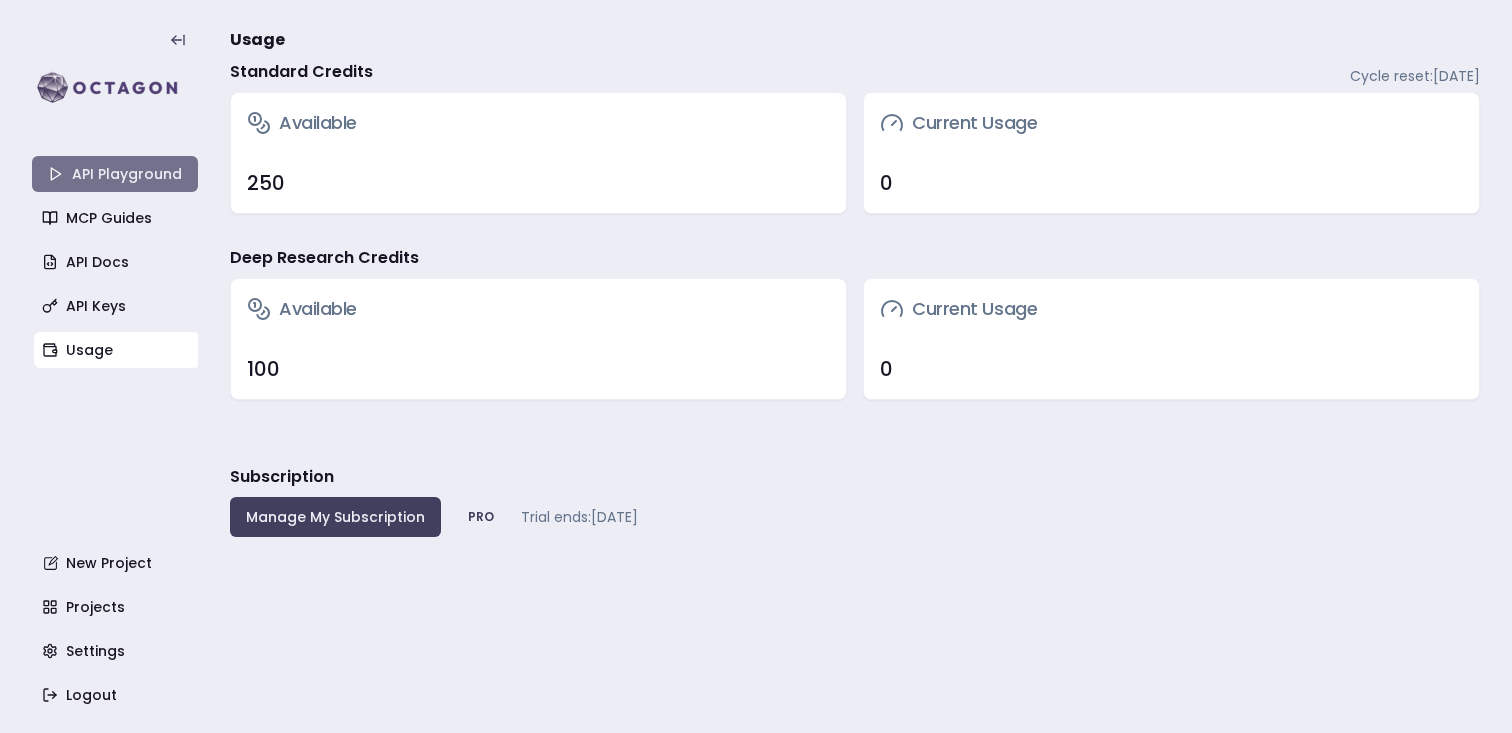 click on "API Playground" at bounding box center (115, 174) 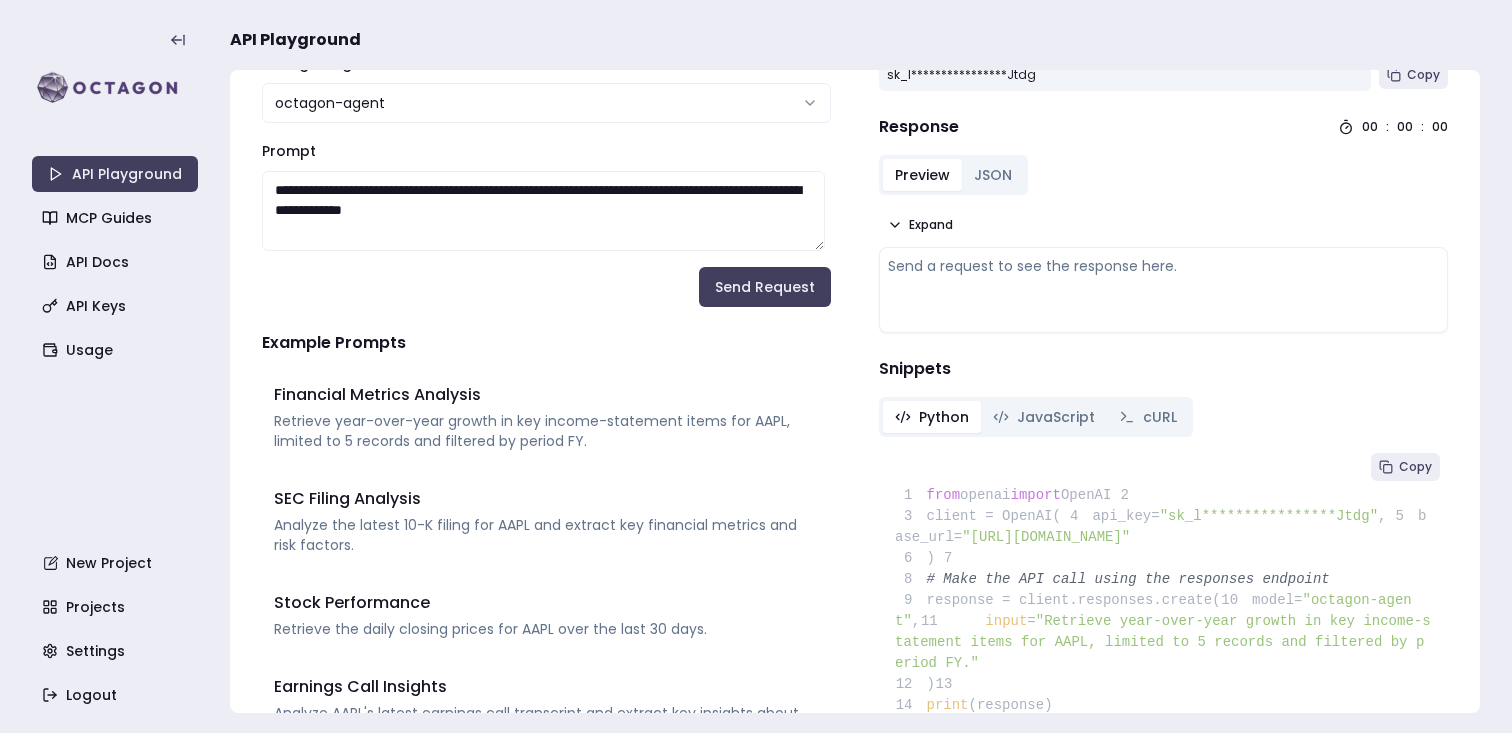 scroll, scrollTop: 60, scrollLeft: 0, axis: vertical 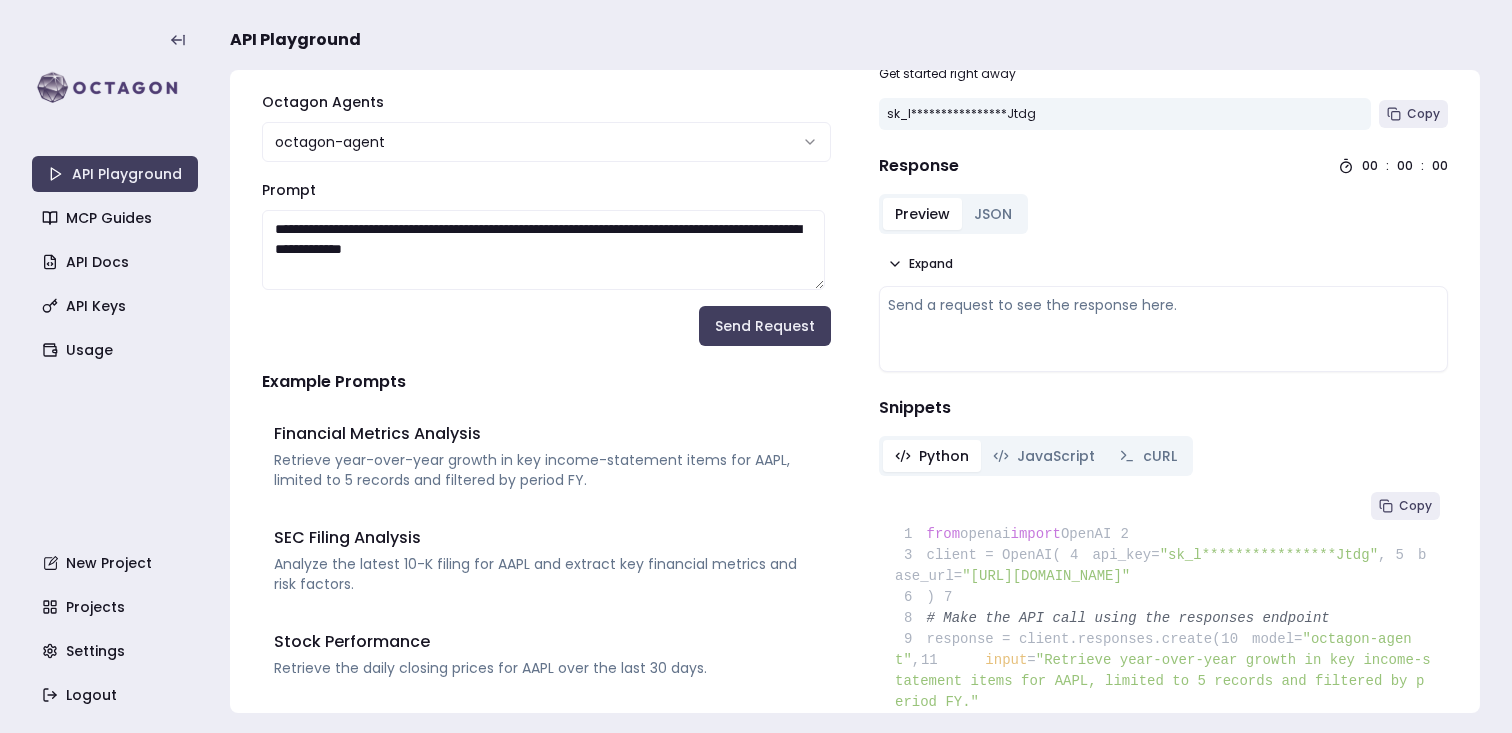 click on "**********" at bounding box center [543, 250] 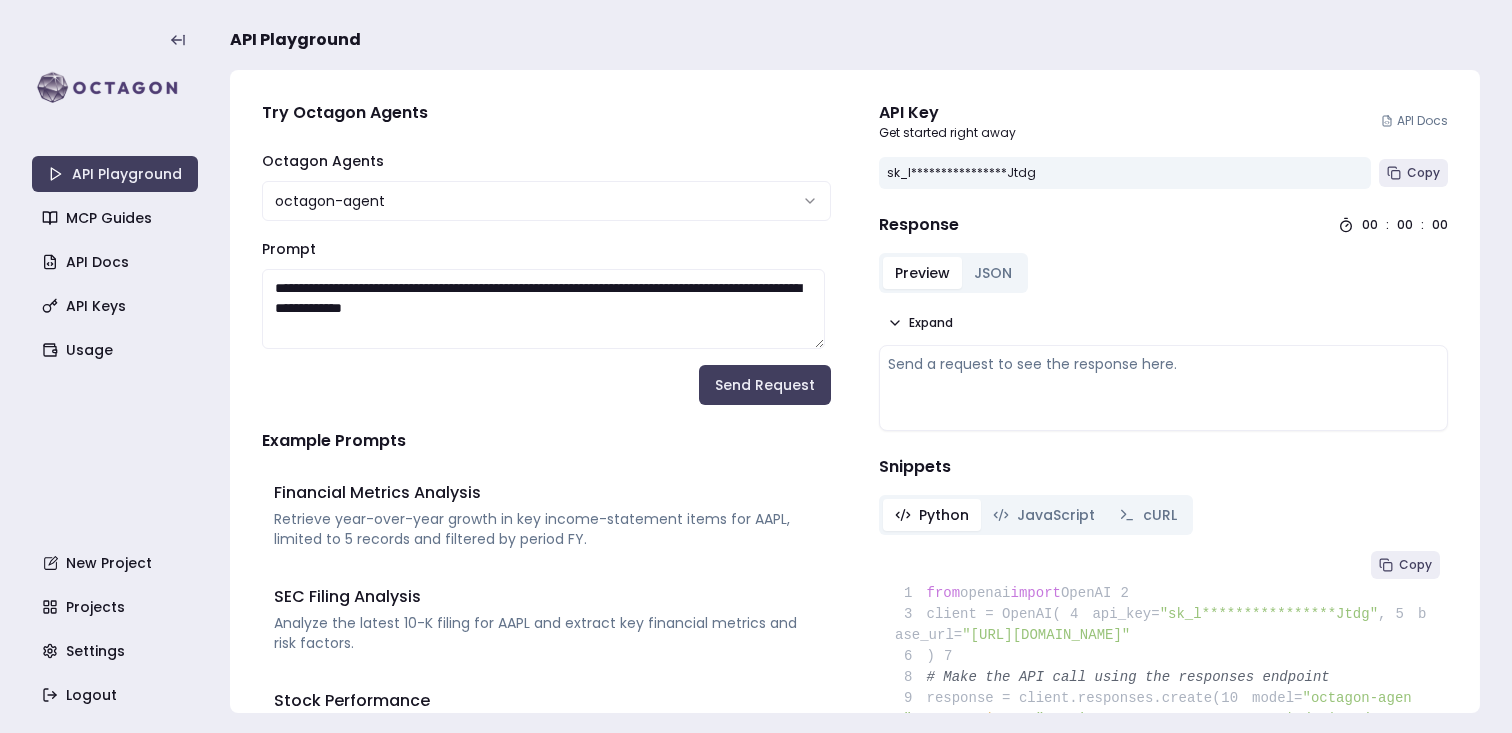 scroll, scrollTop: 0, scrollLeft: 0, axis: both 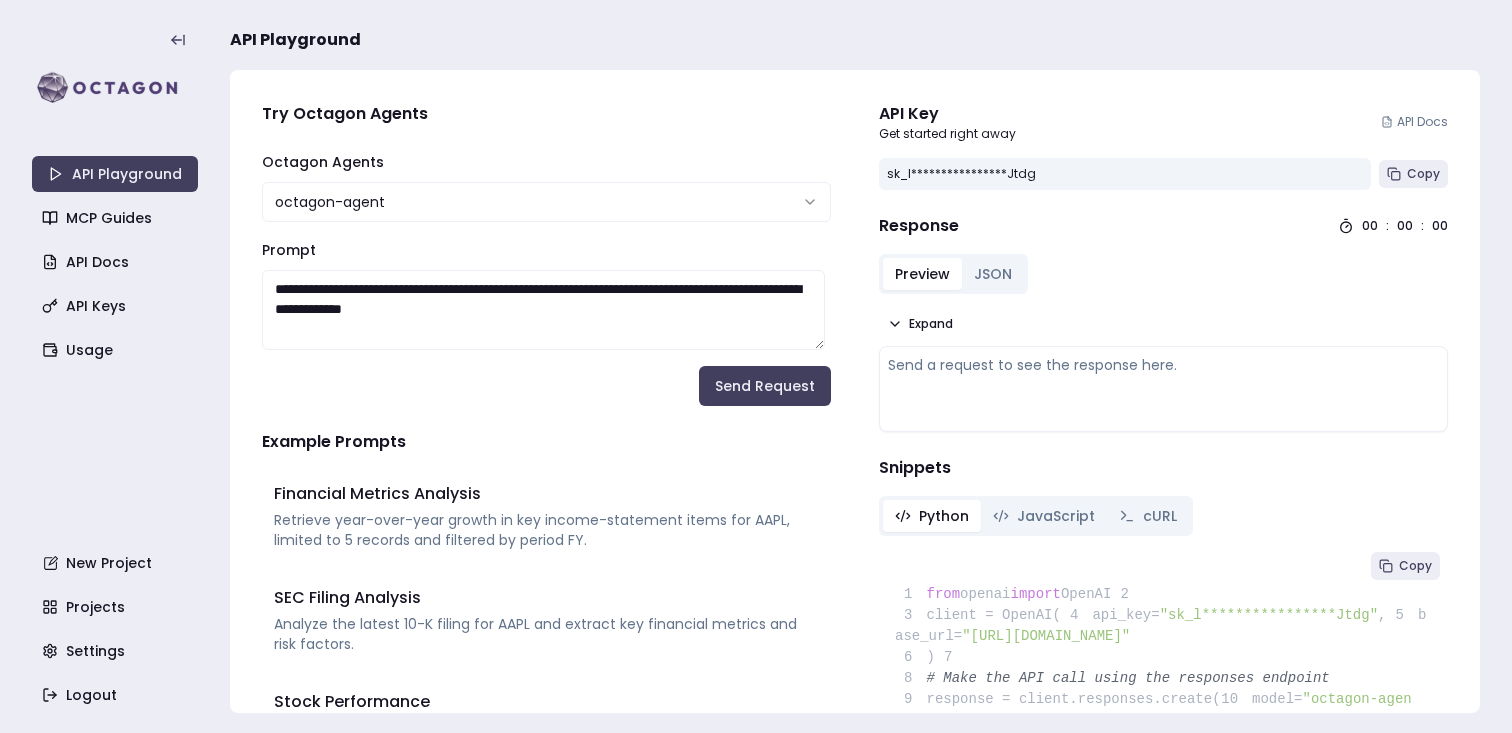 click on "**********" at bounding box center (756, 366) 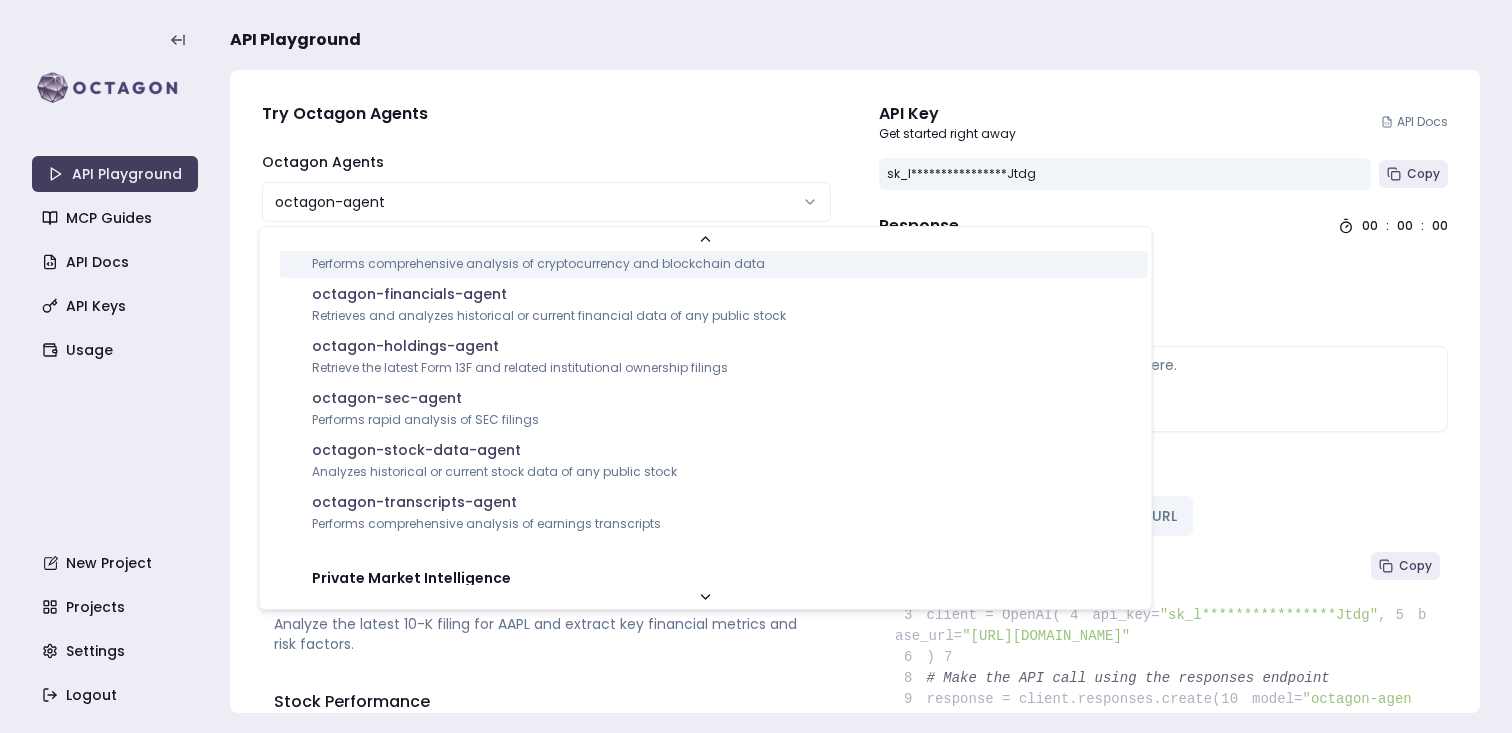 scroll, scrollTop: 347, scrollLeft: 0, axis: vertical 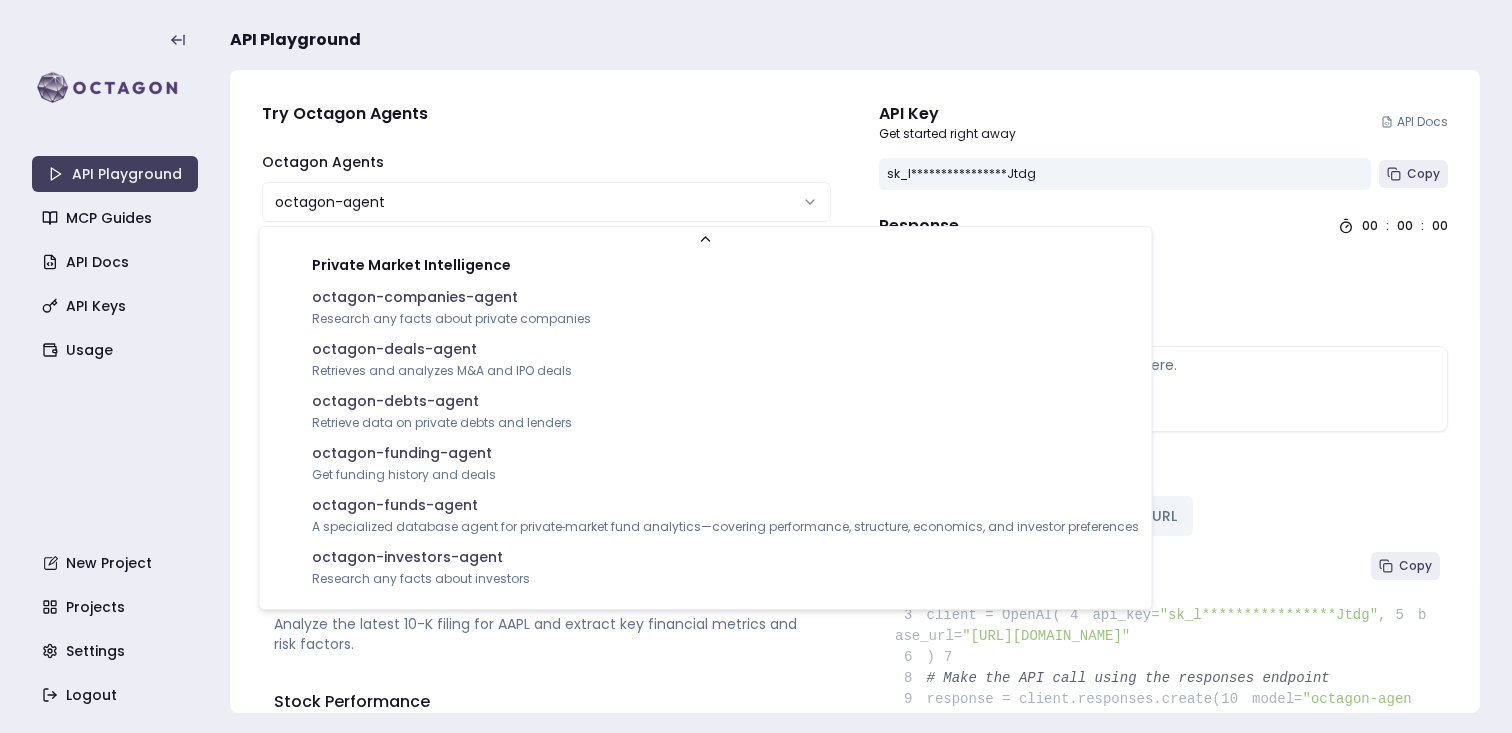 select on "**********" 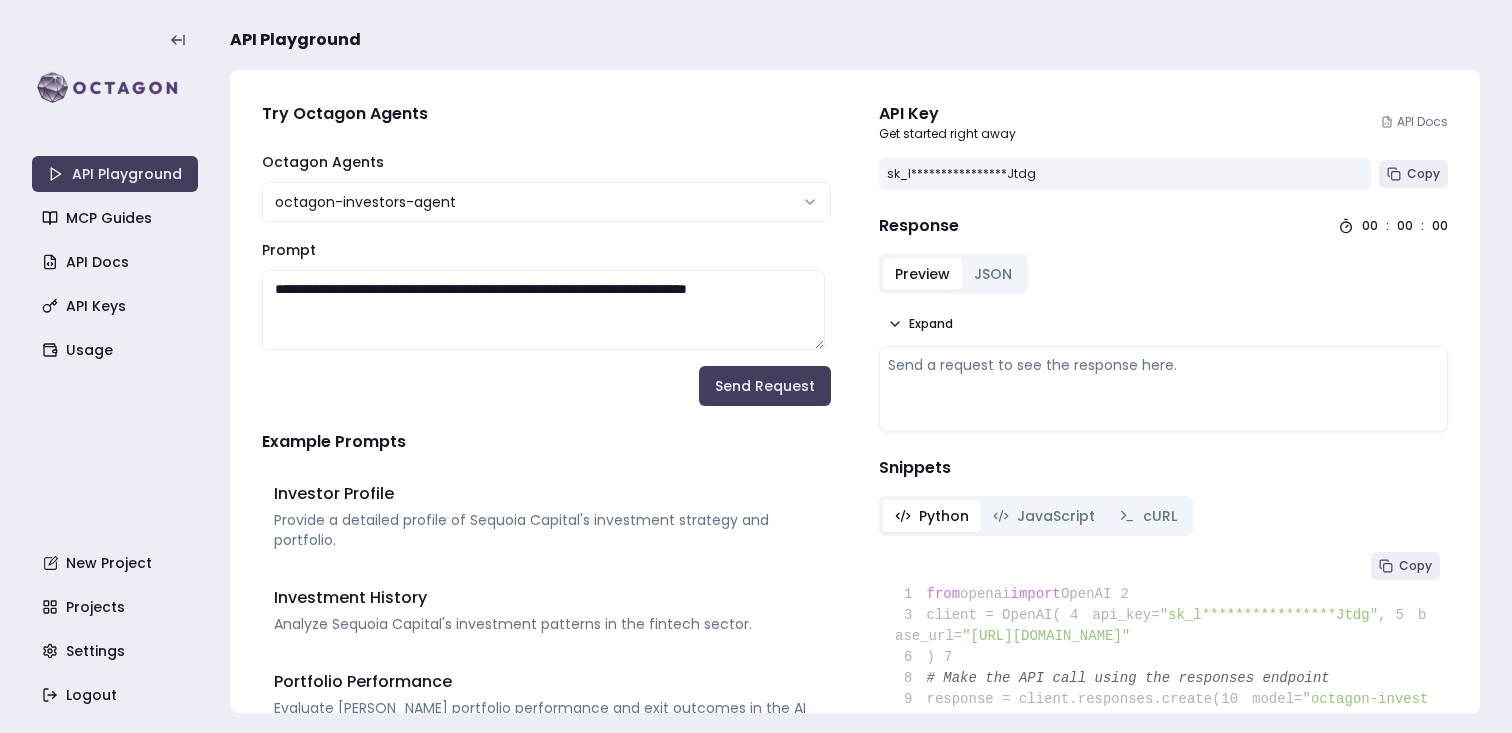click on "**********" at bounding box center (543, 310) 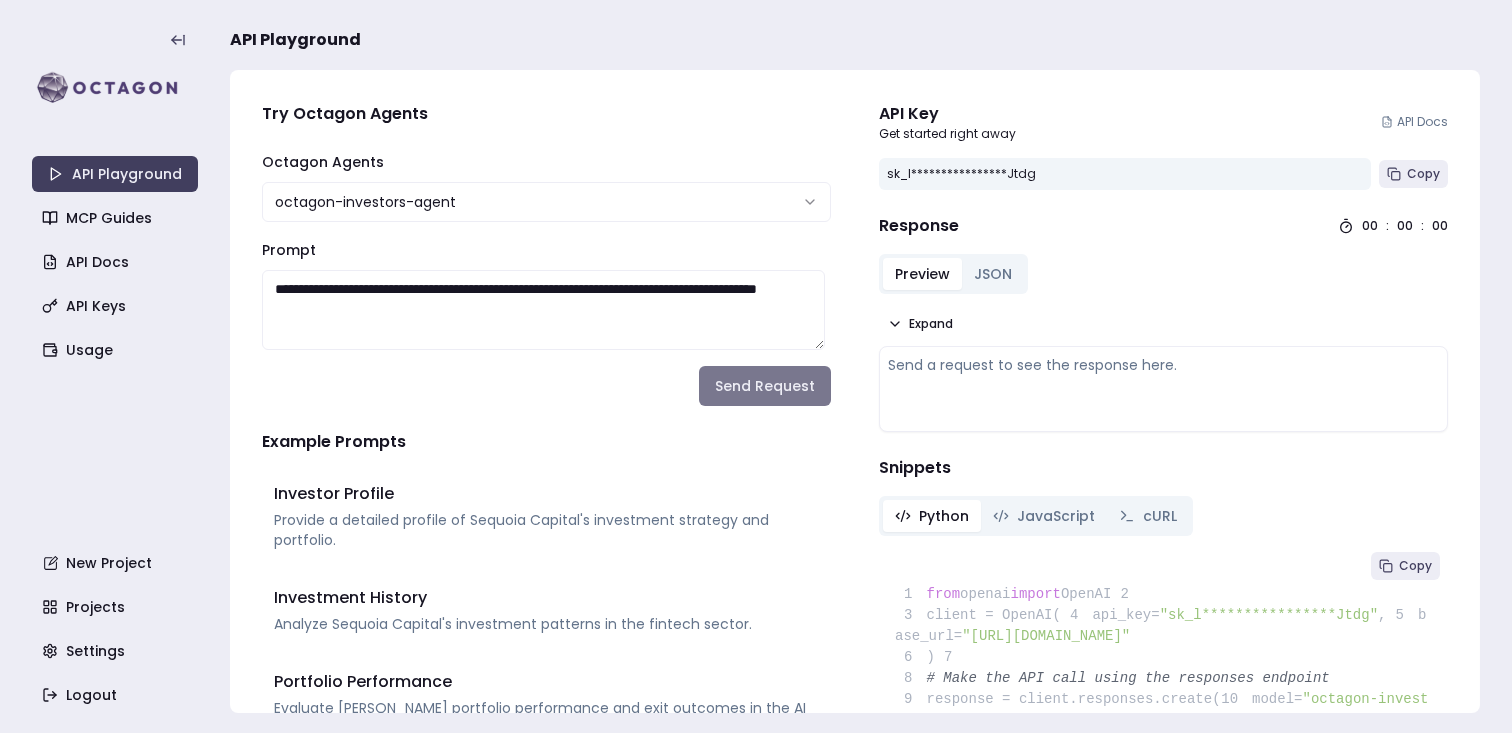 type on "**********" 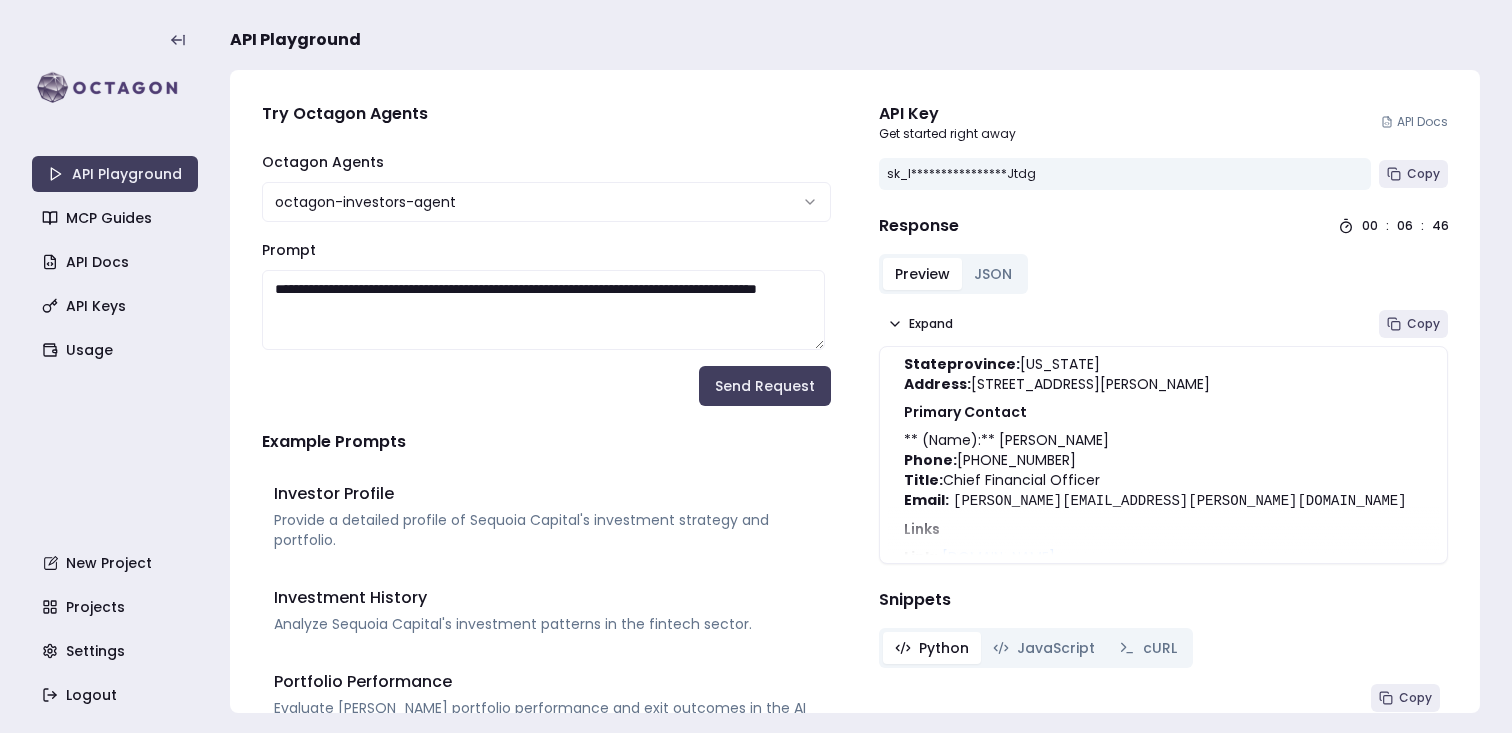 scroll, scrollTop: 1260, scrollLeft: 0, axis: vertical 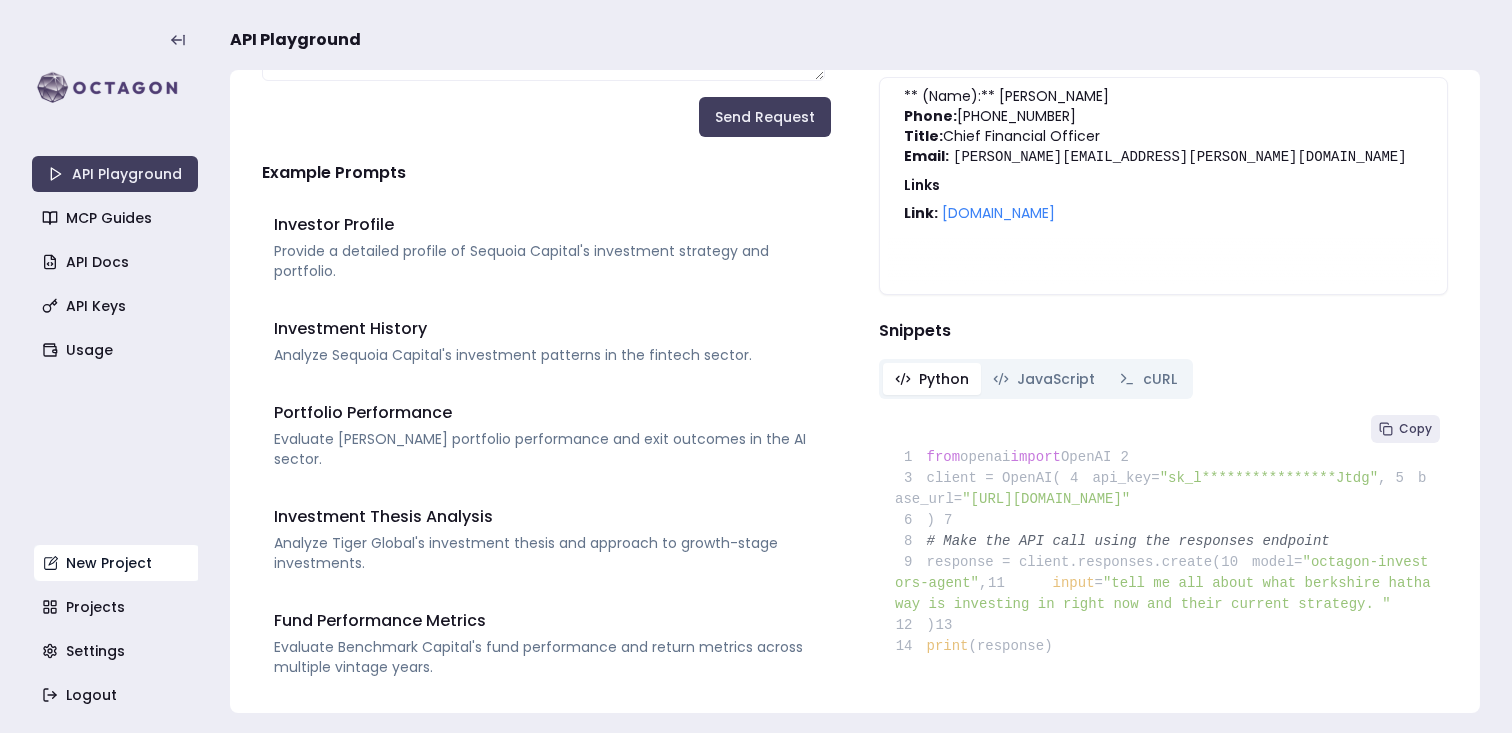 click on "New Project" at bounding box center [117, 563] 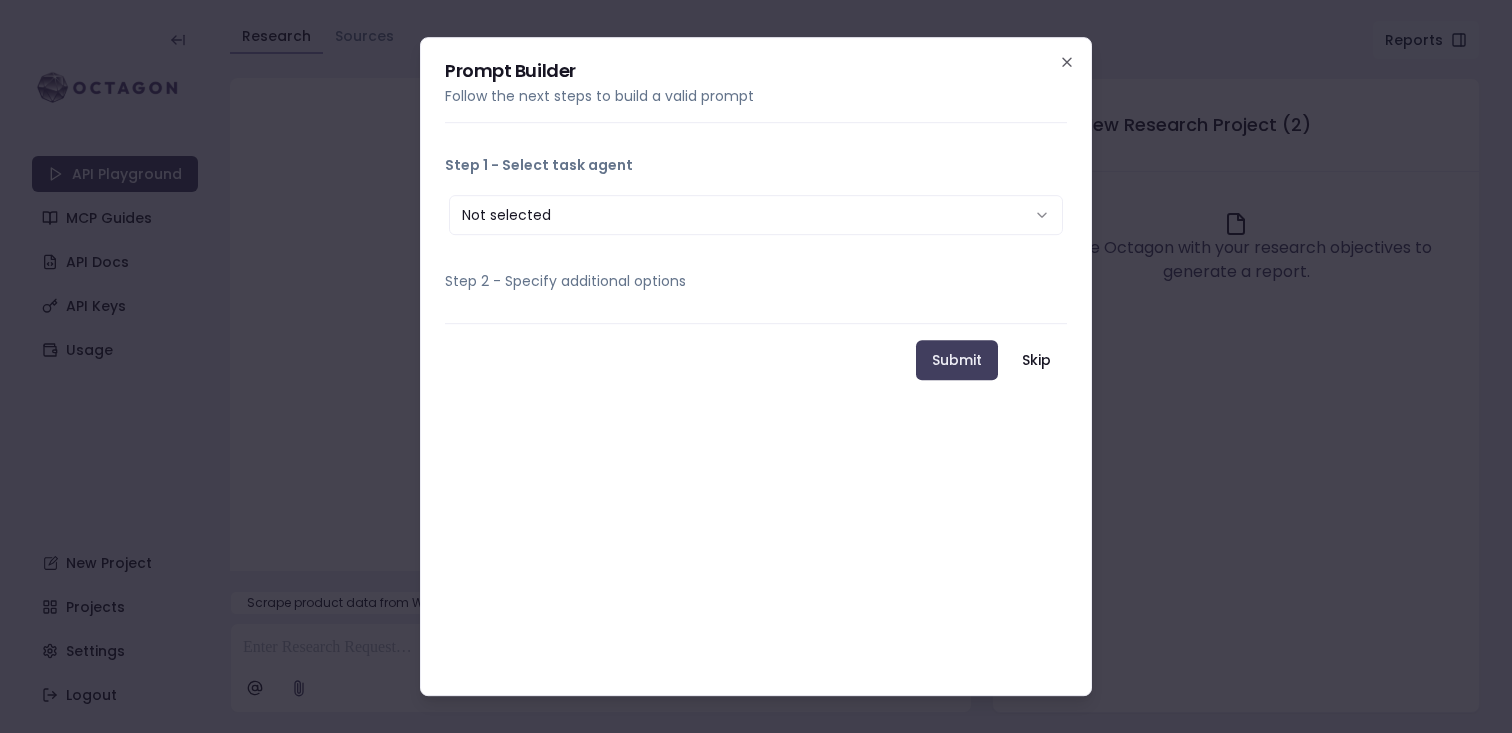 click on "**********" at bounding box center [756, 367] 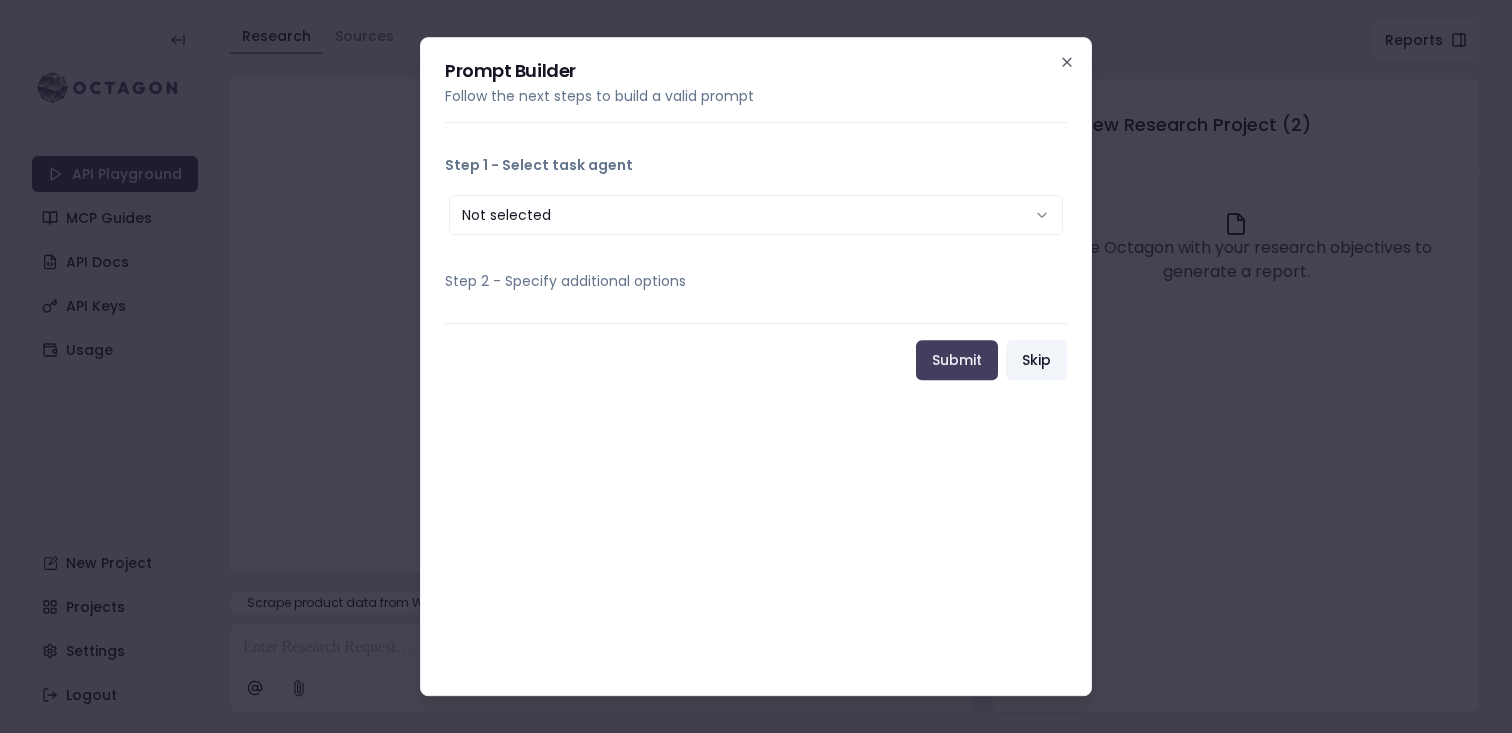click on "Skip" at bounding box center [1036, 360] 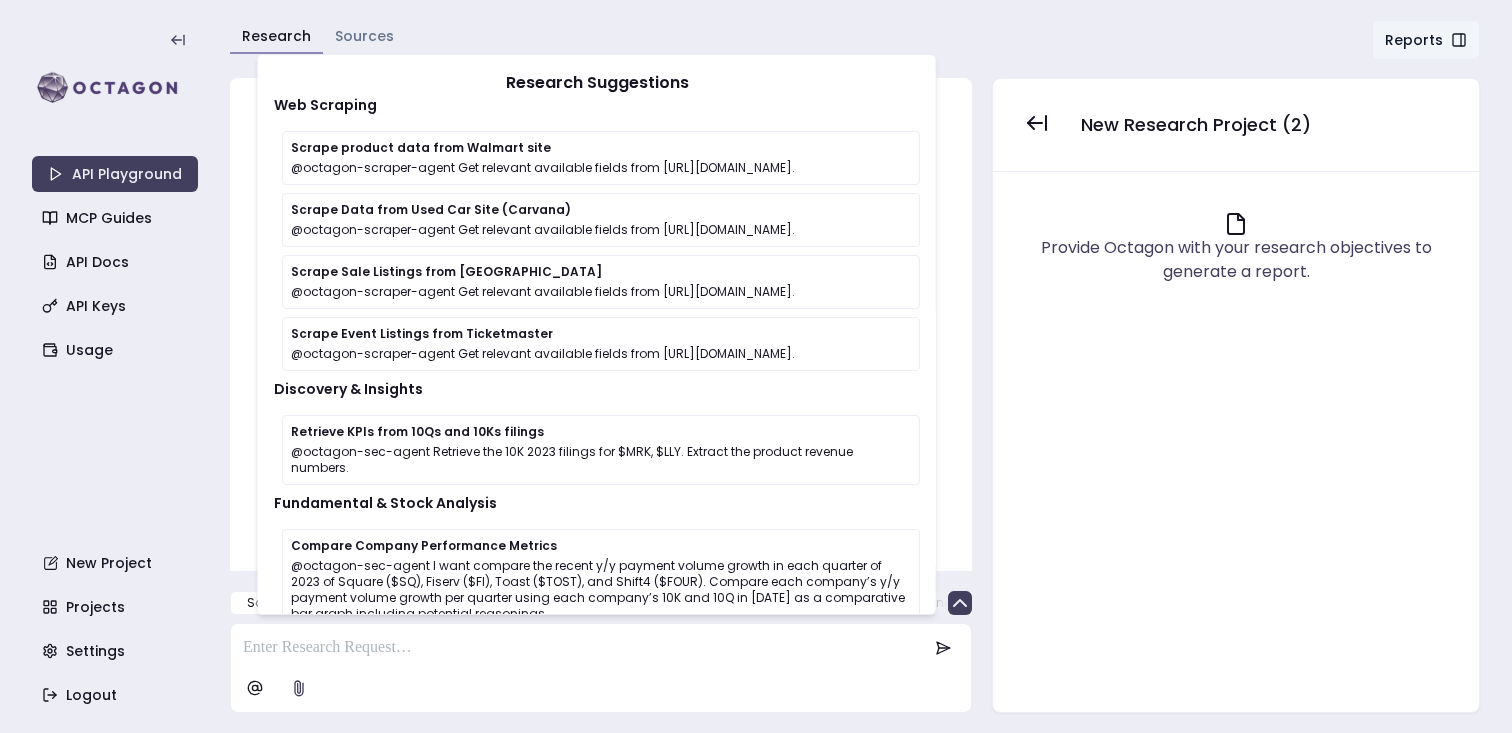 click at bounding box center (601, 688) 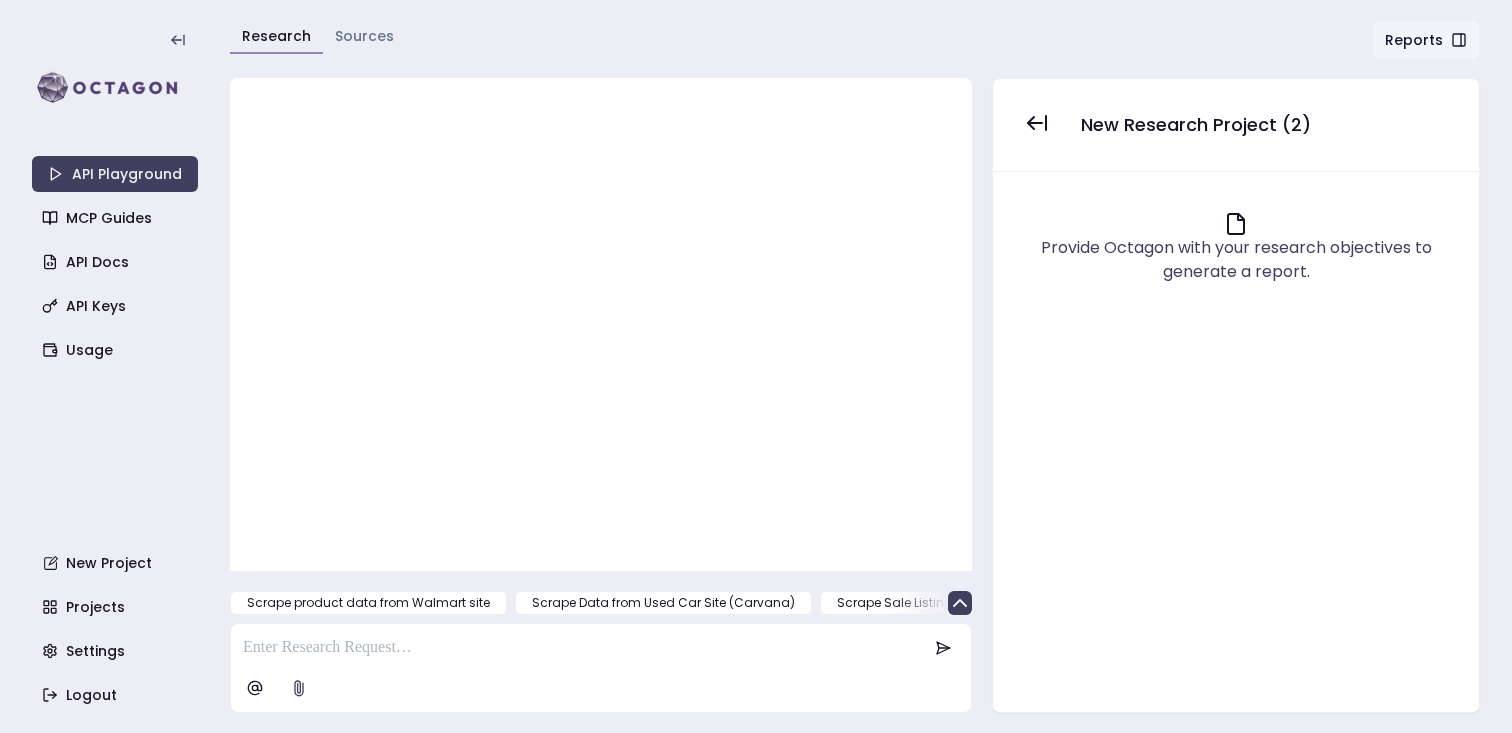 click at bounding box center (585, 648) 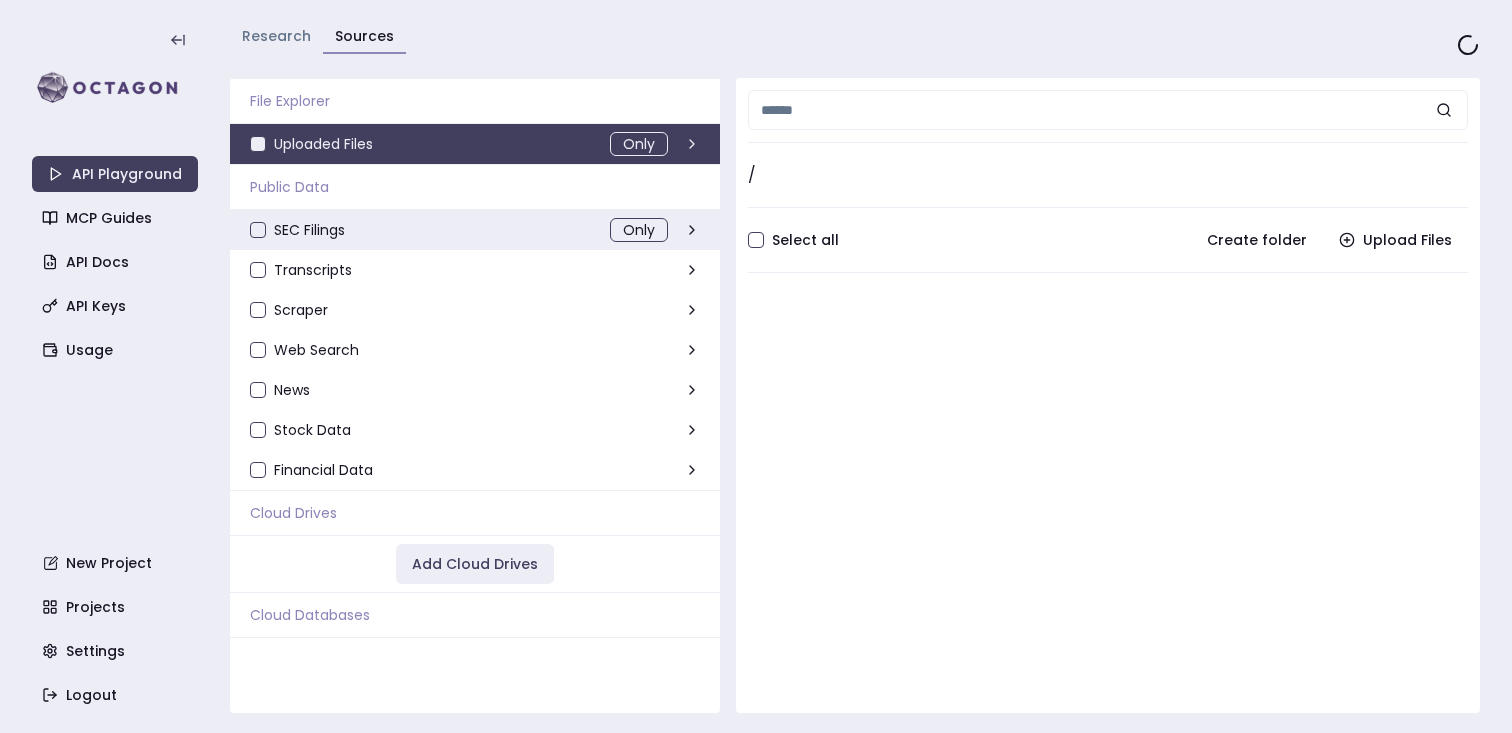 click on "SEC Filings" at bounding box center [258, 230] 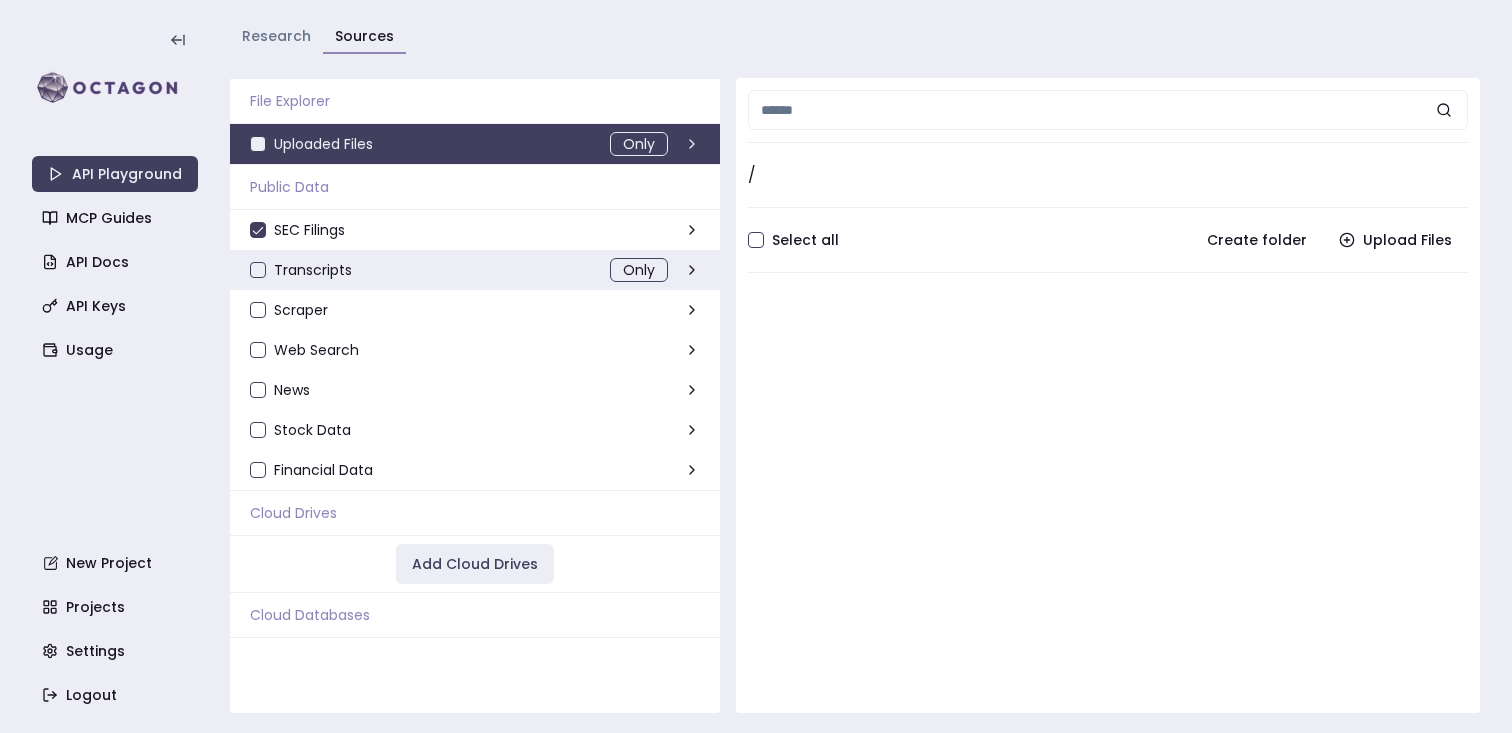click on "Transcripts" at bounding box center [258, 270] 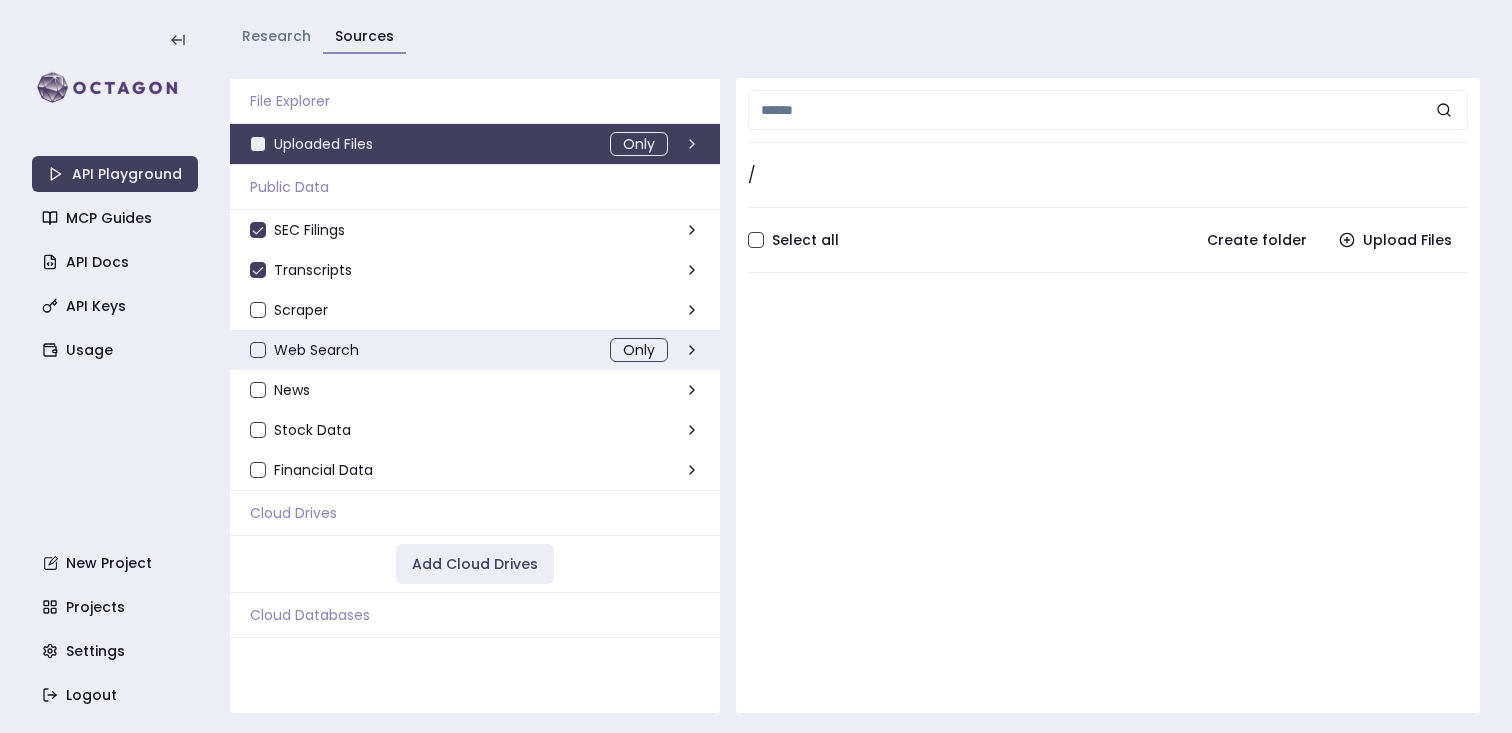 click on "Web Search" at bounding box center (258, 350) 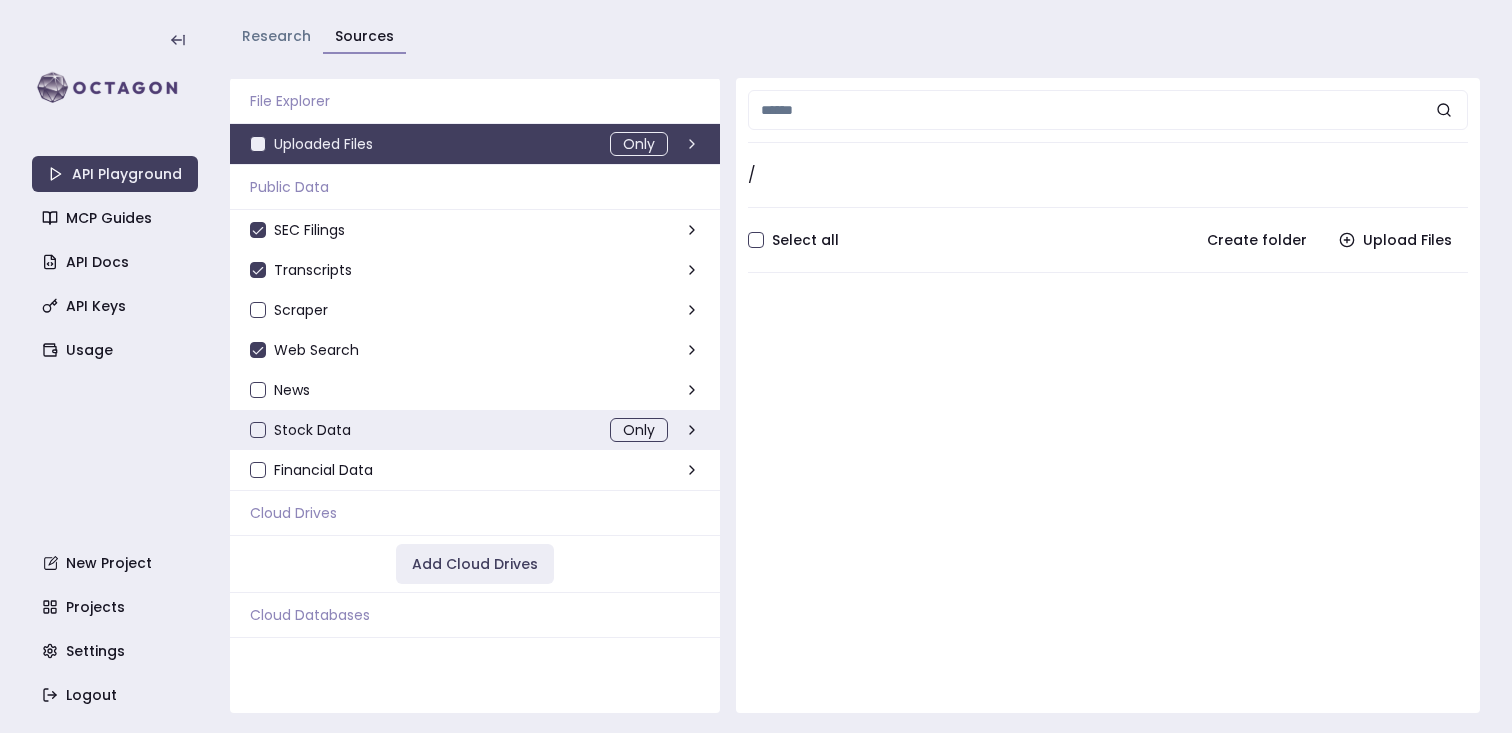 click on "Stock Data" at bounding box center [258, 430] 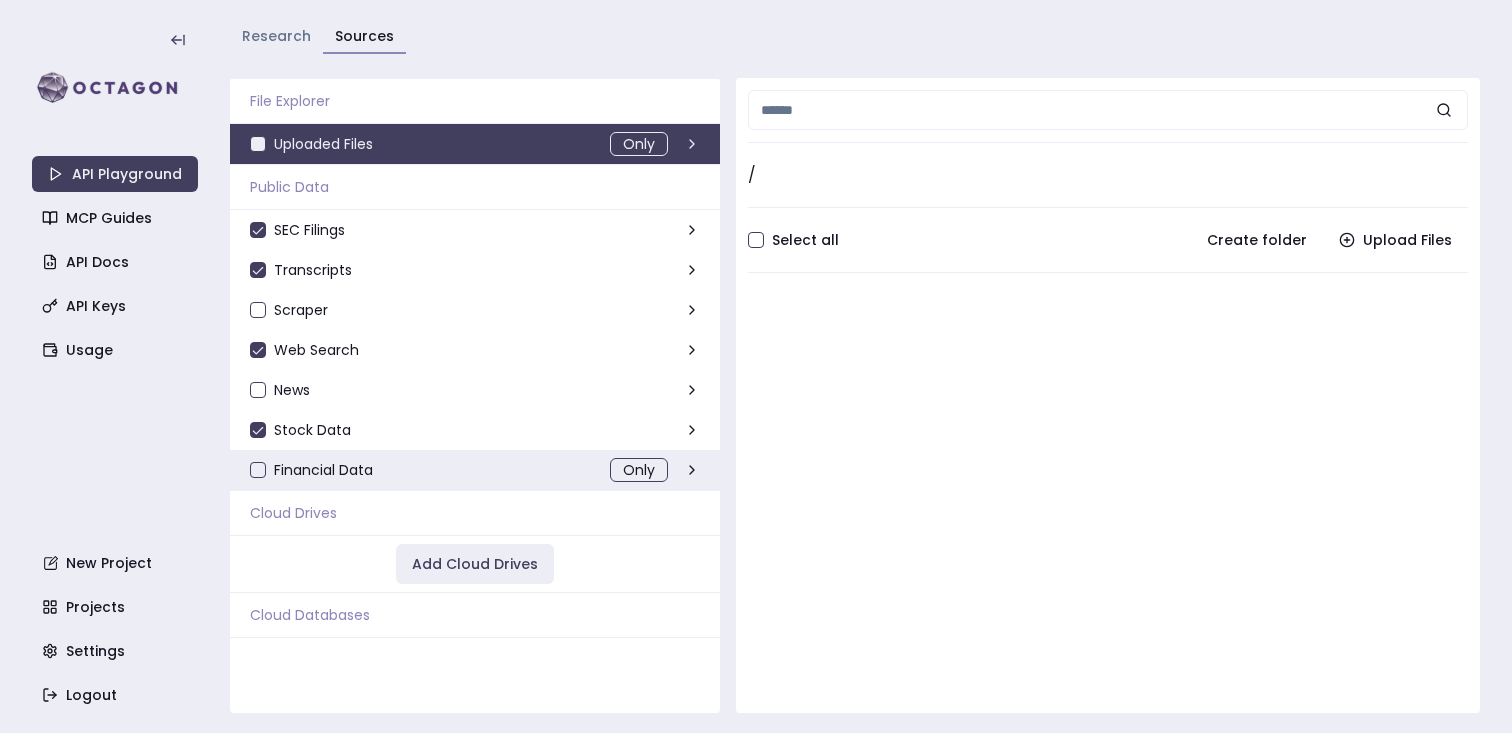click on "Financial Data" at bounding box center (258, 470) 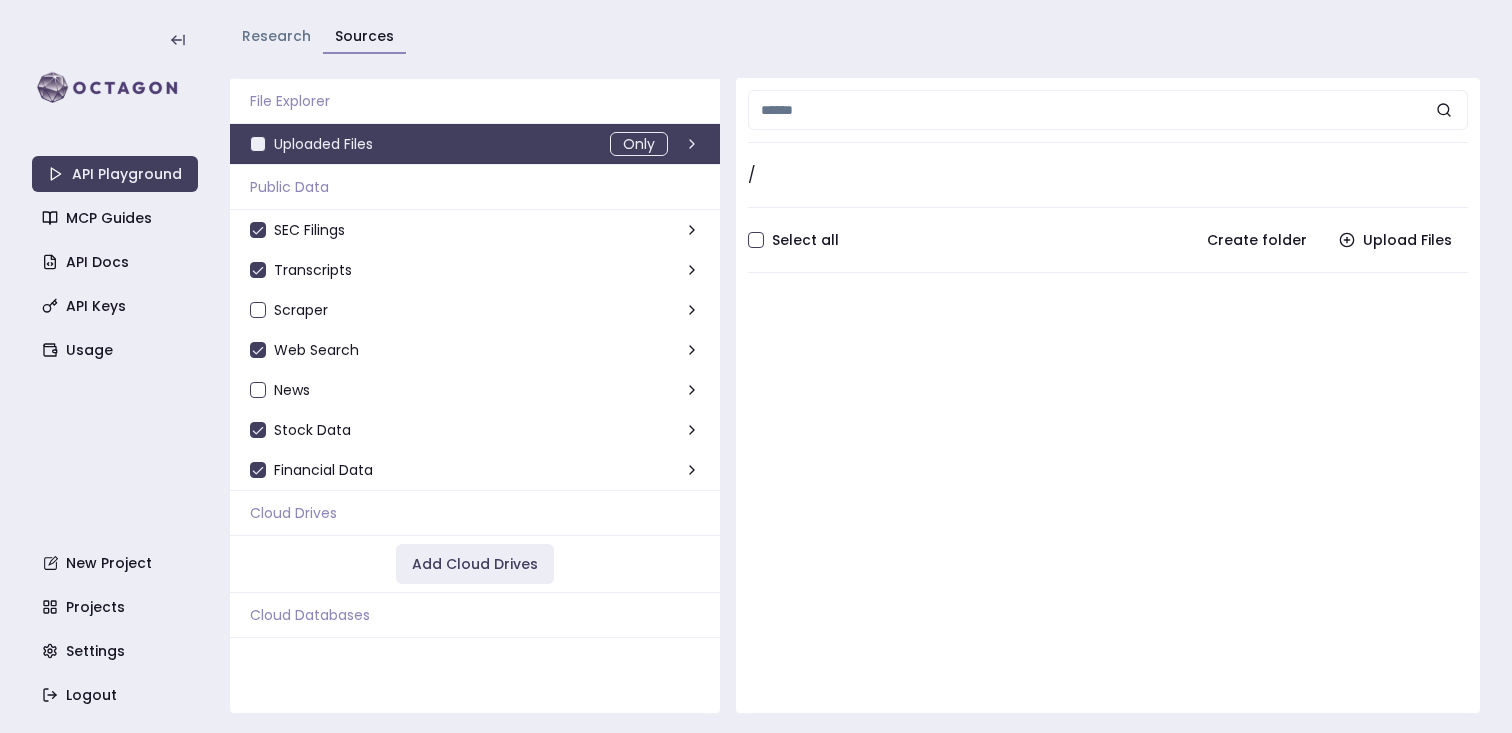 click on "Research" at bounding box center [276, 36] 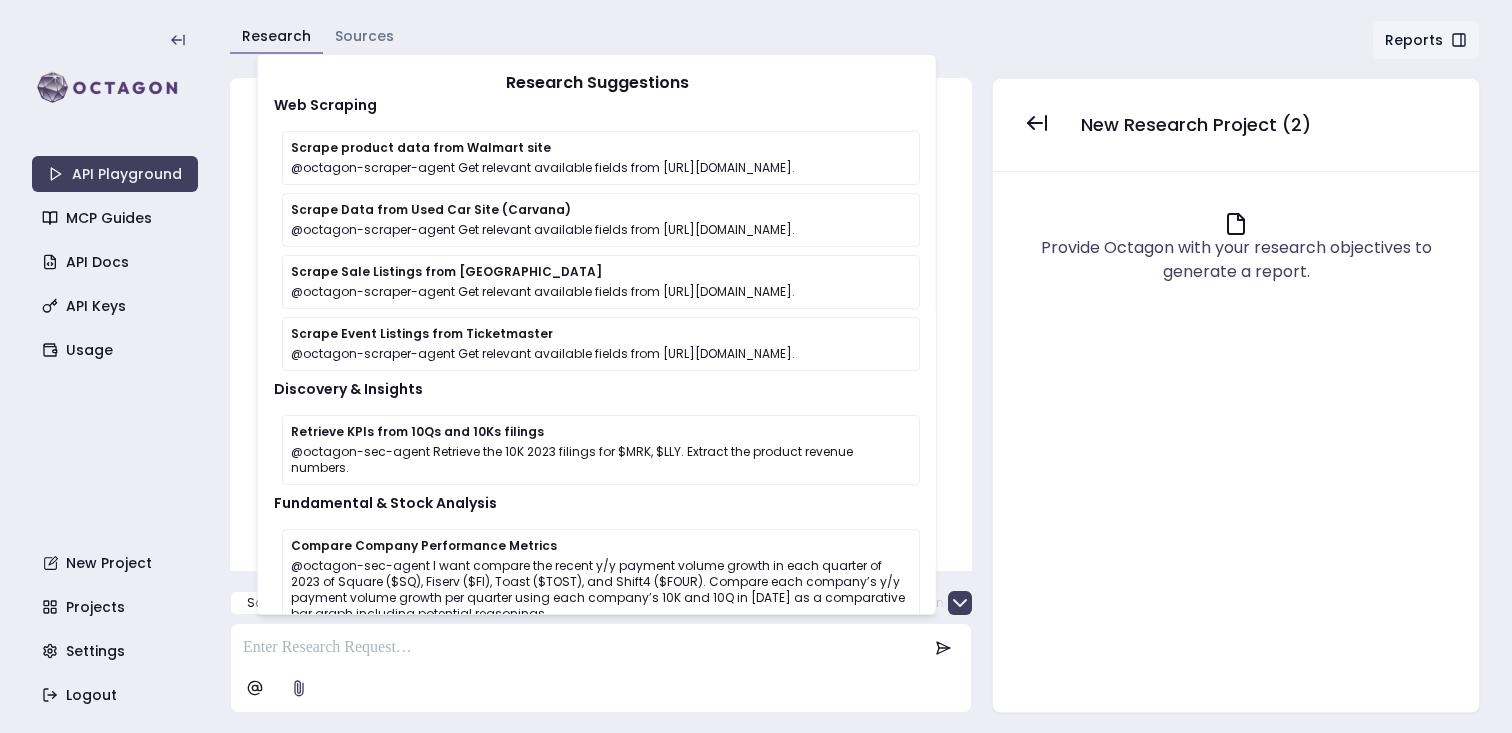 click on "Sources" at bounding box center [364, 36] 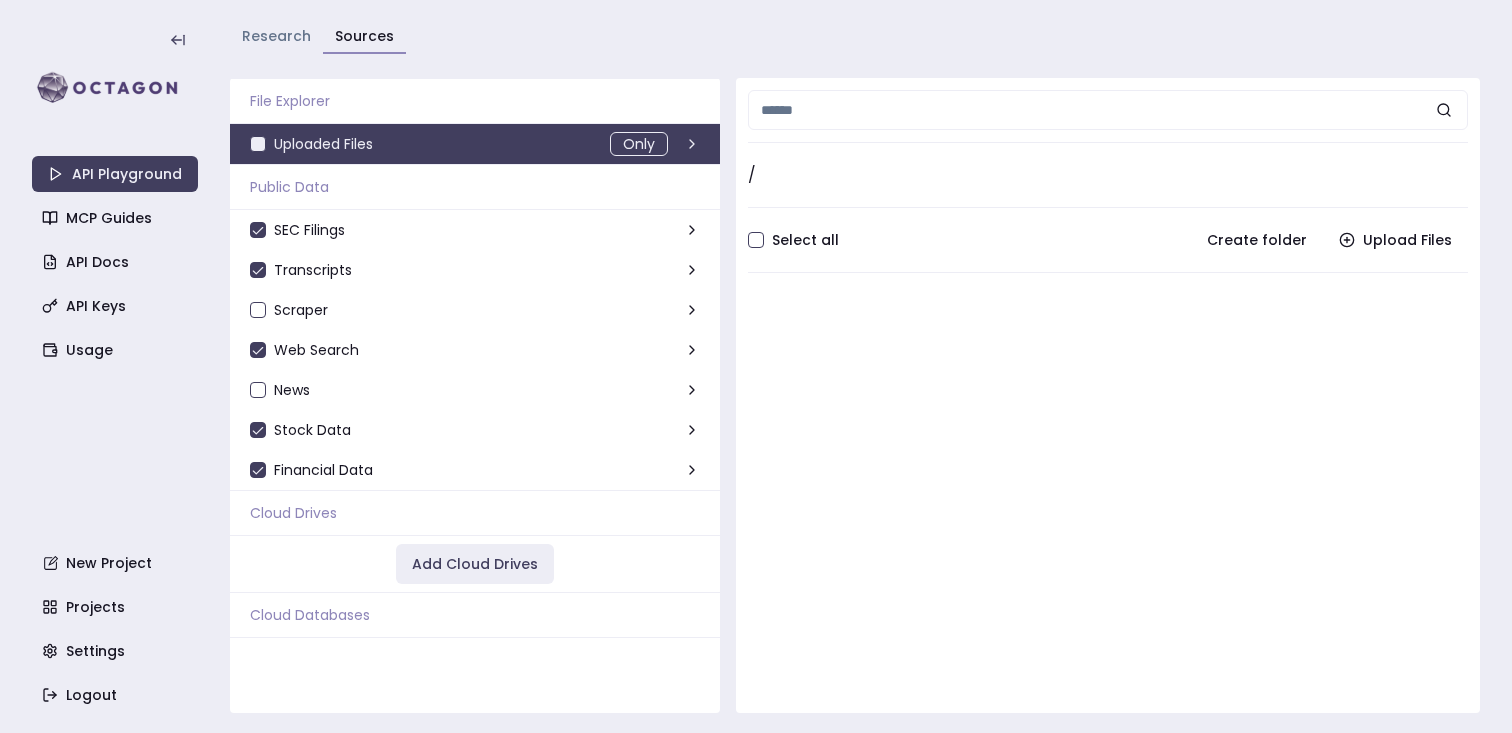 click on "Research Sources" at bounding box center [855, 45] 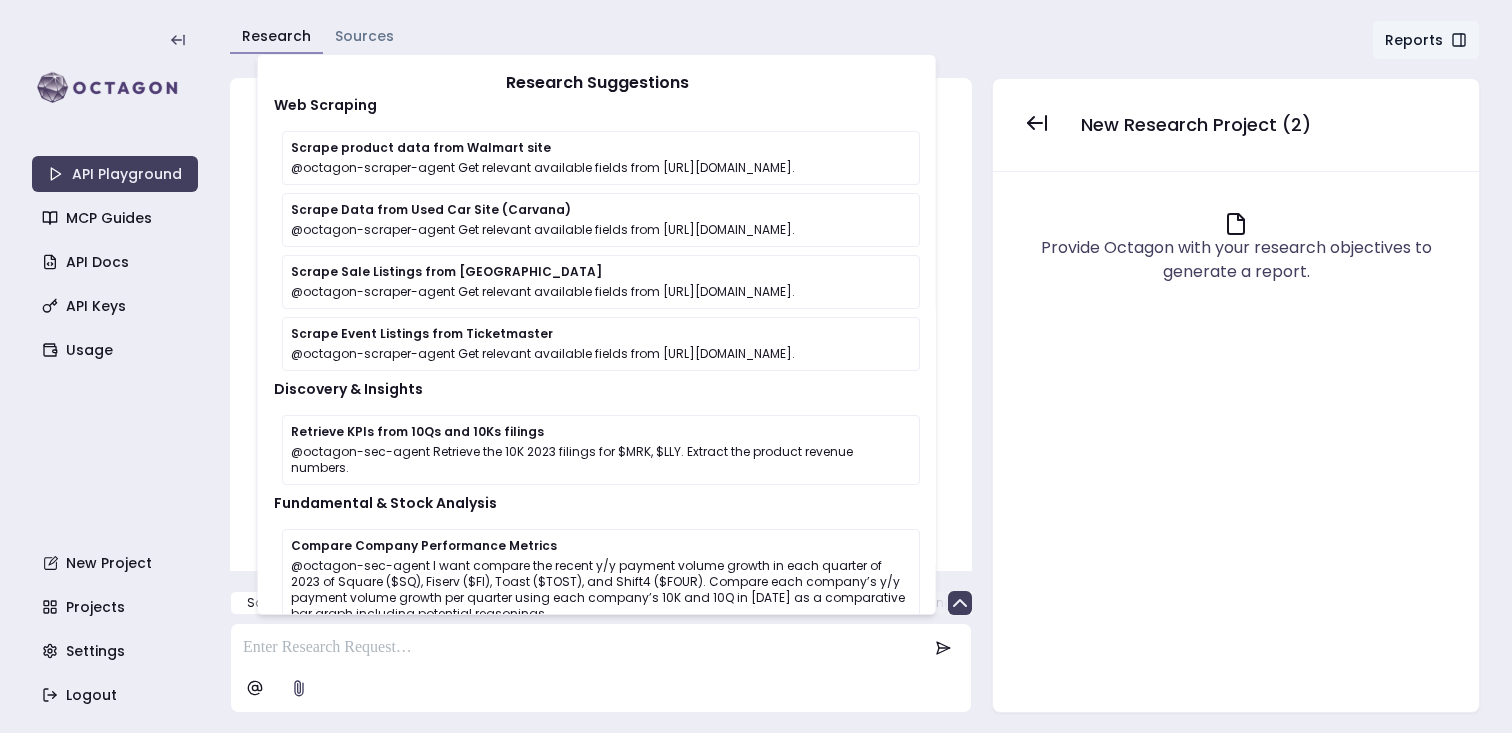 click at bounding box center (585, 648) 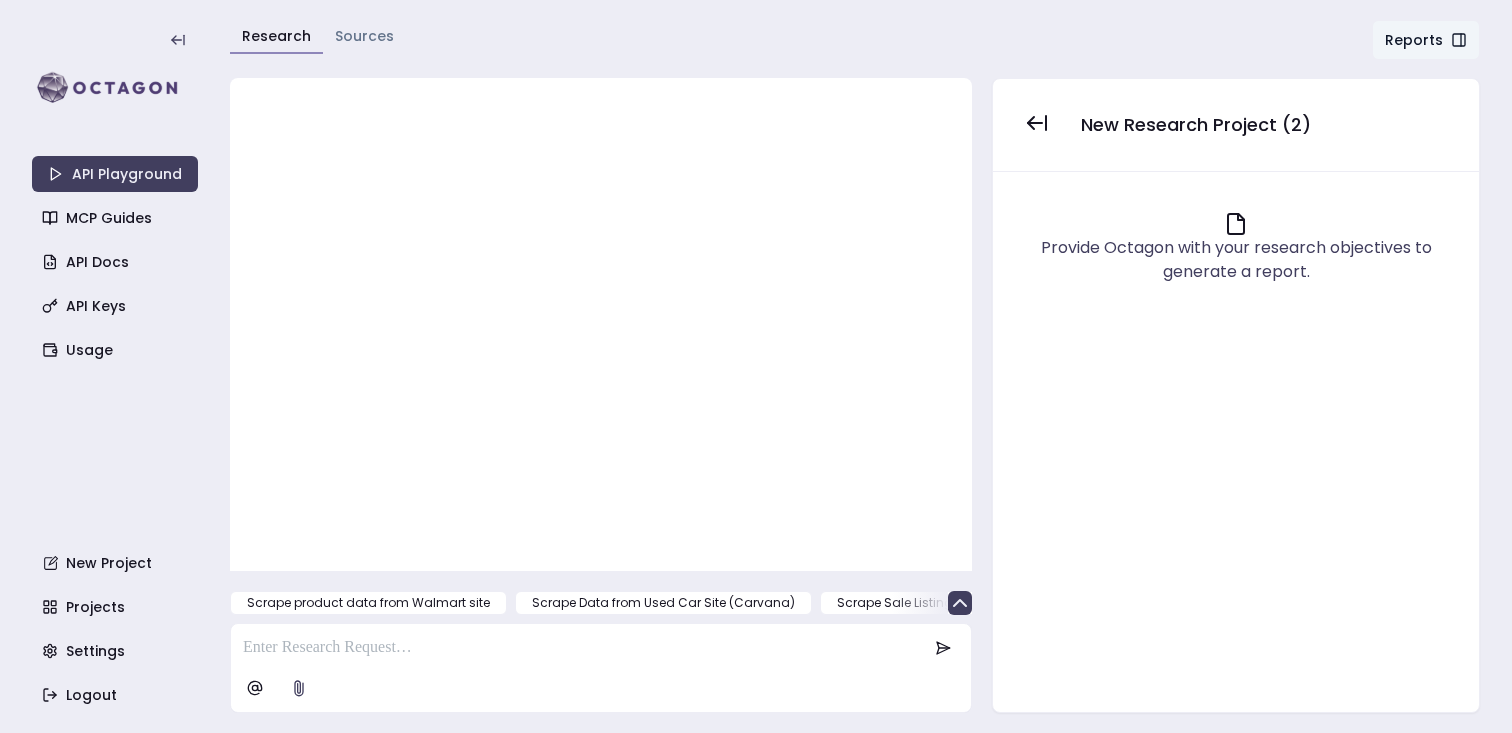 click at bounding box center [585, 648] 